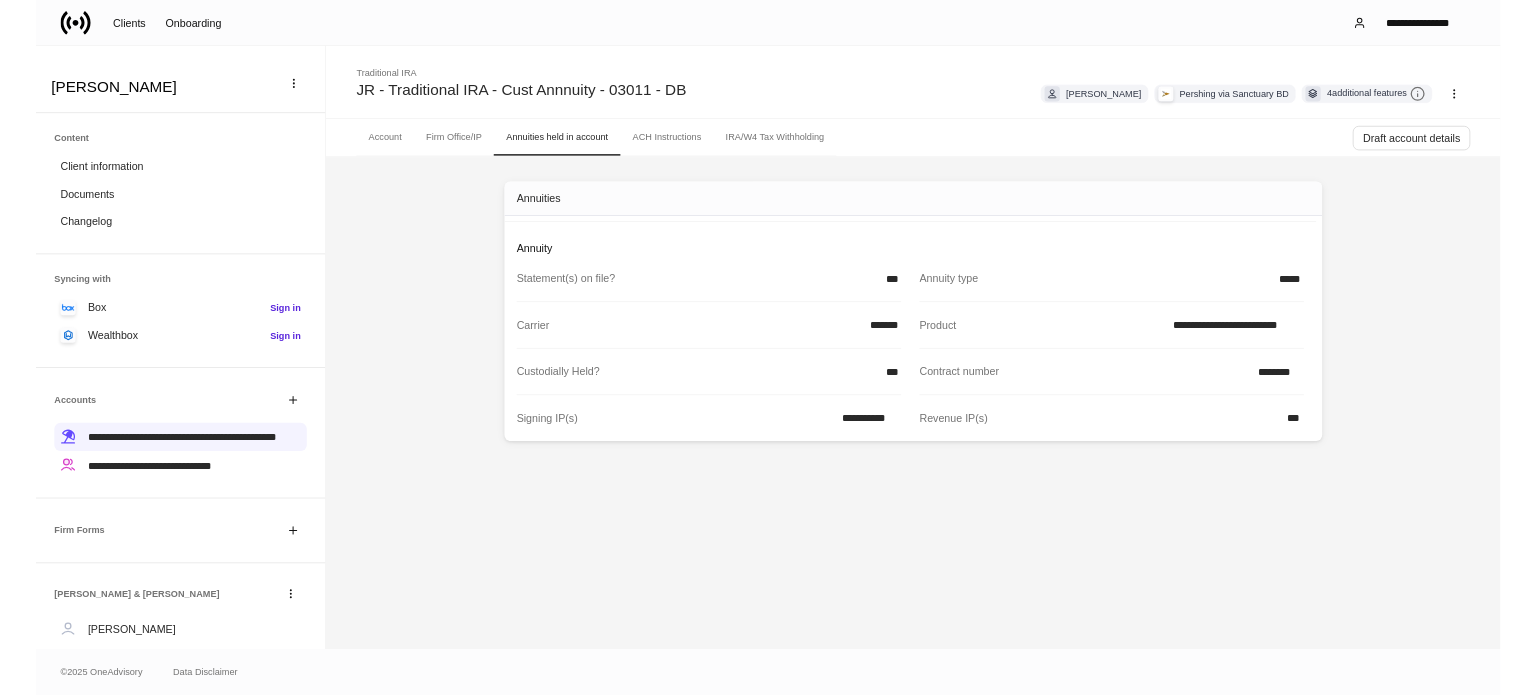 scroll, scrollTop: 0, scrollLeft: 0, axis: both 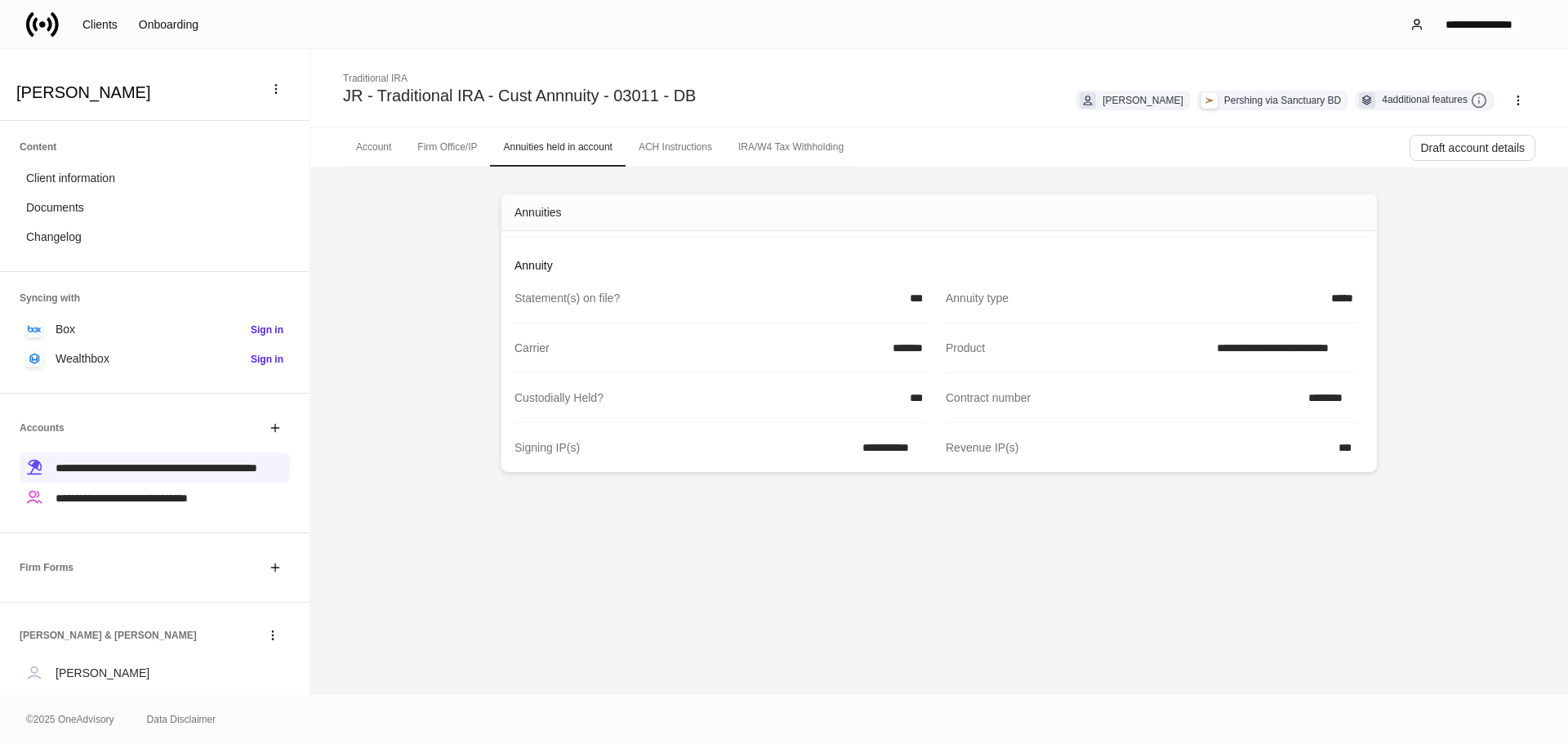 click on "**********" at bounding box center (939, 431) 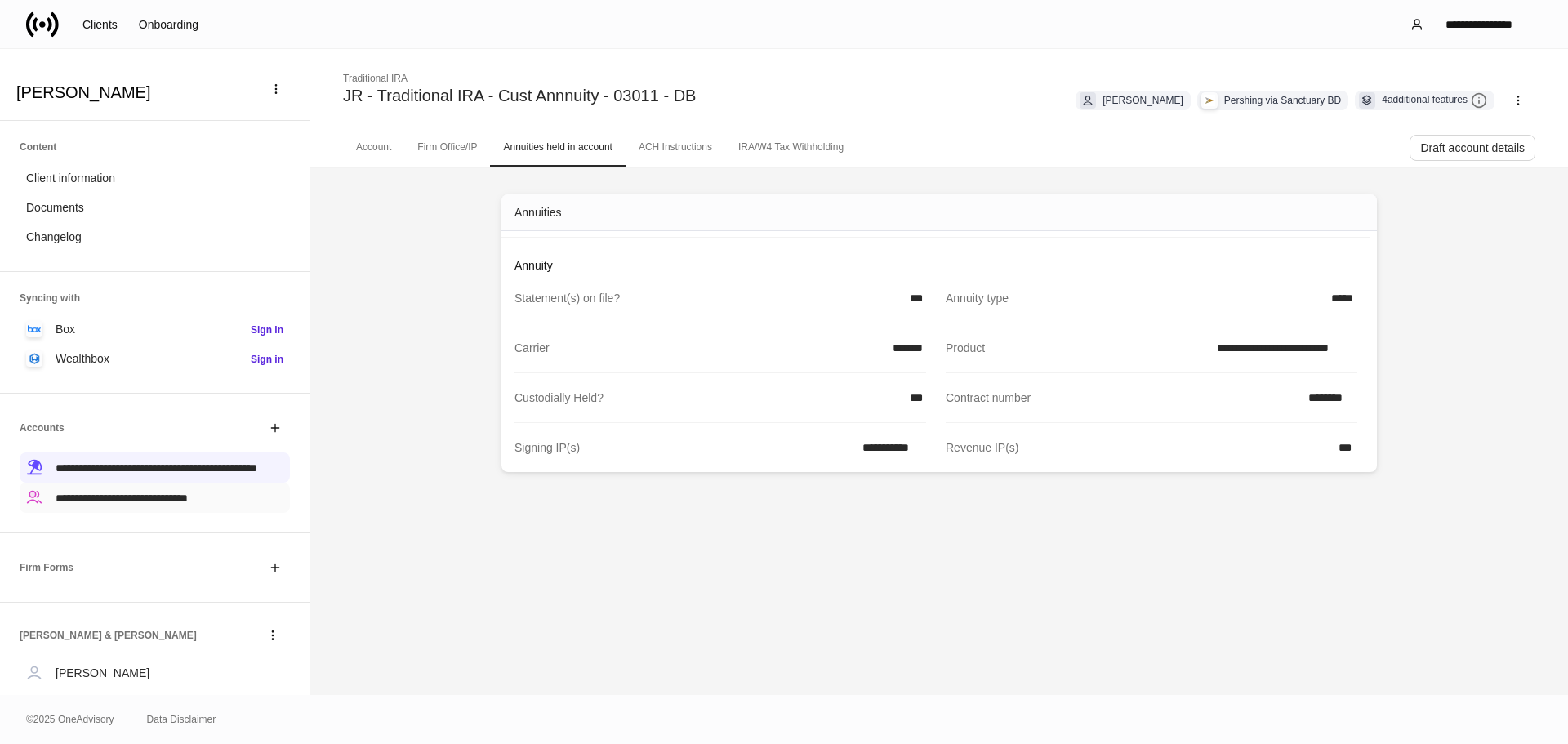 click on "**********" at bounding box center [154, 497] 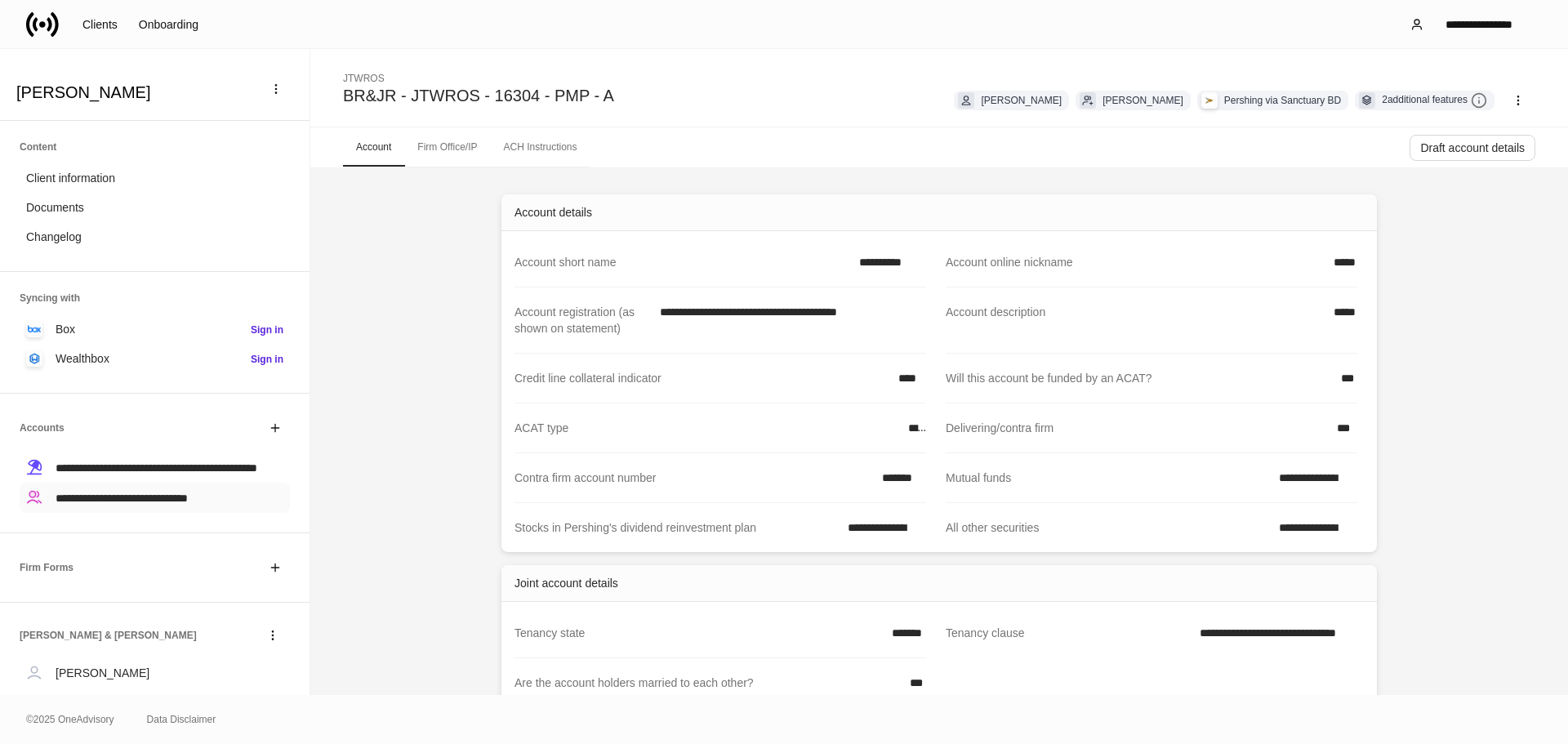 click on "**********" at bounding box center [154, 497] 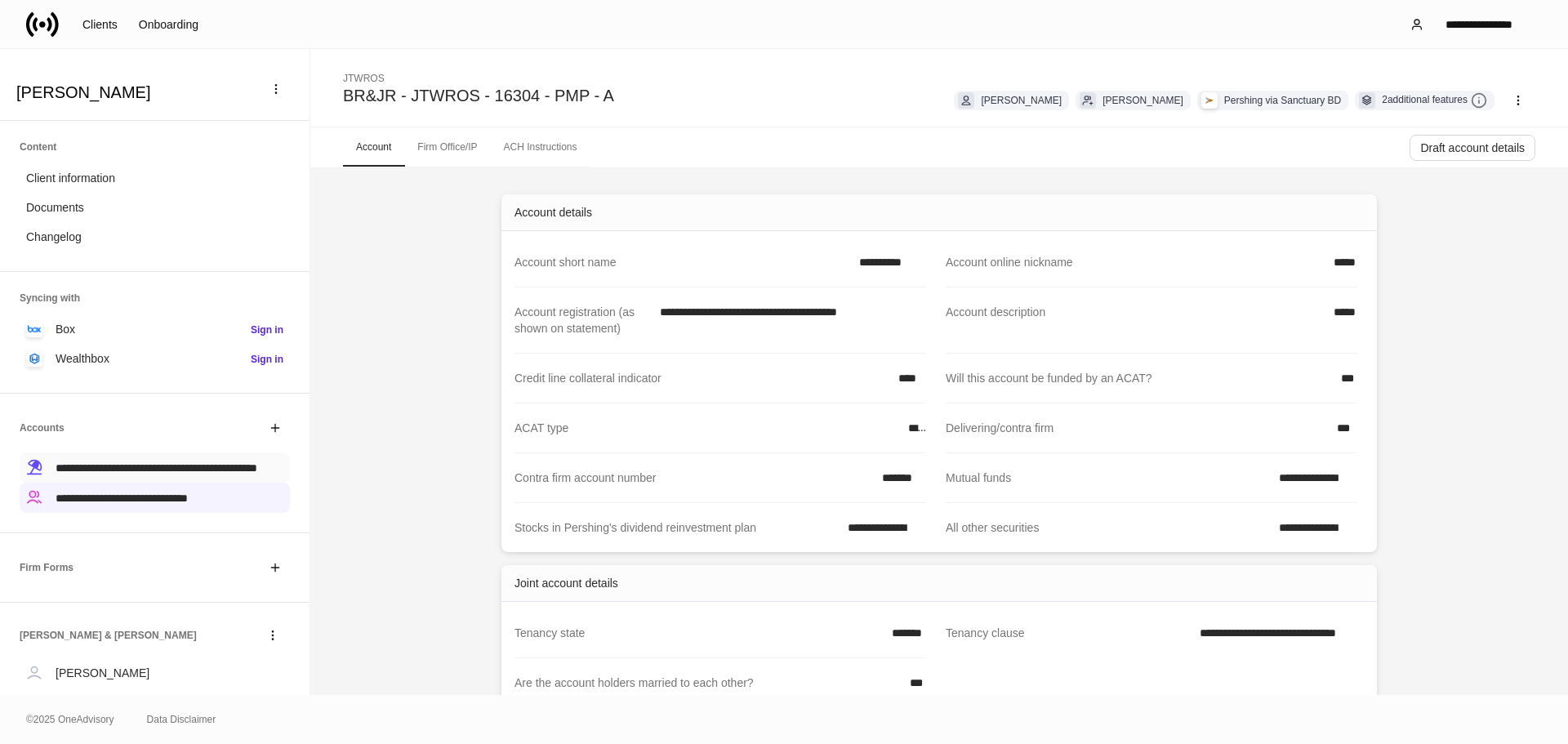 click on "**********" at bounding box center [154, 467] 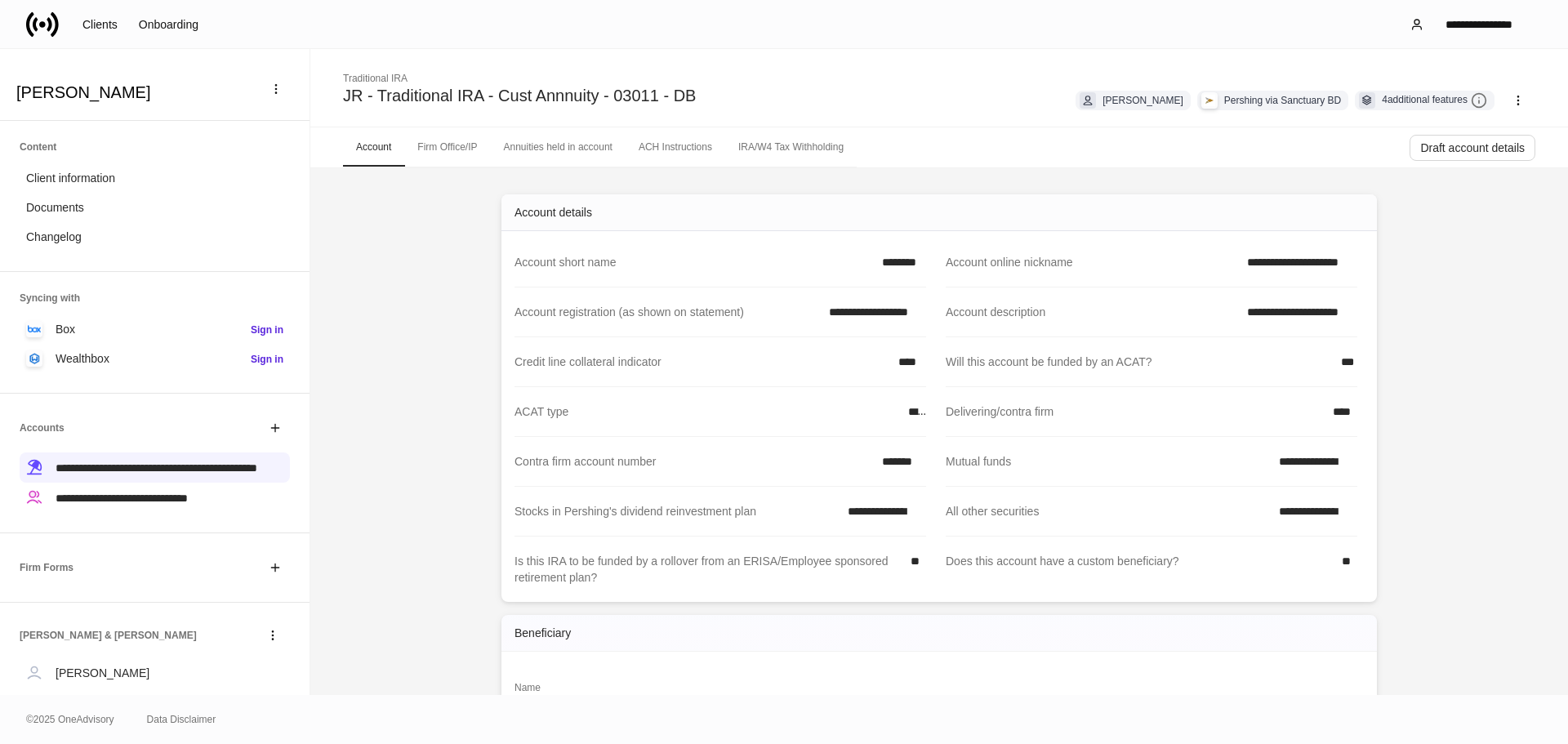 click on "Annuities held in account" at bounding box center (557, 147) 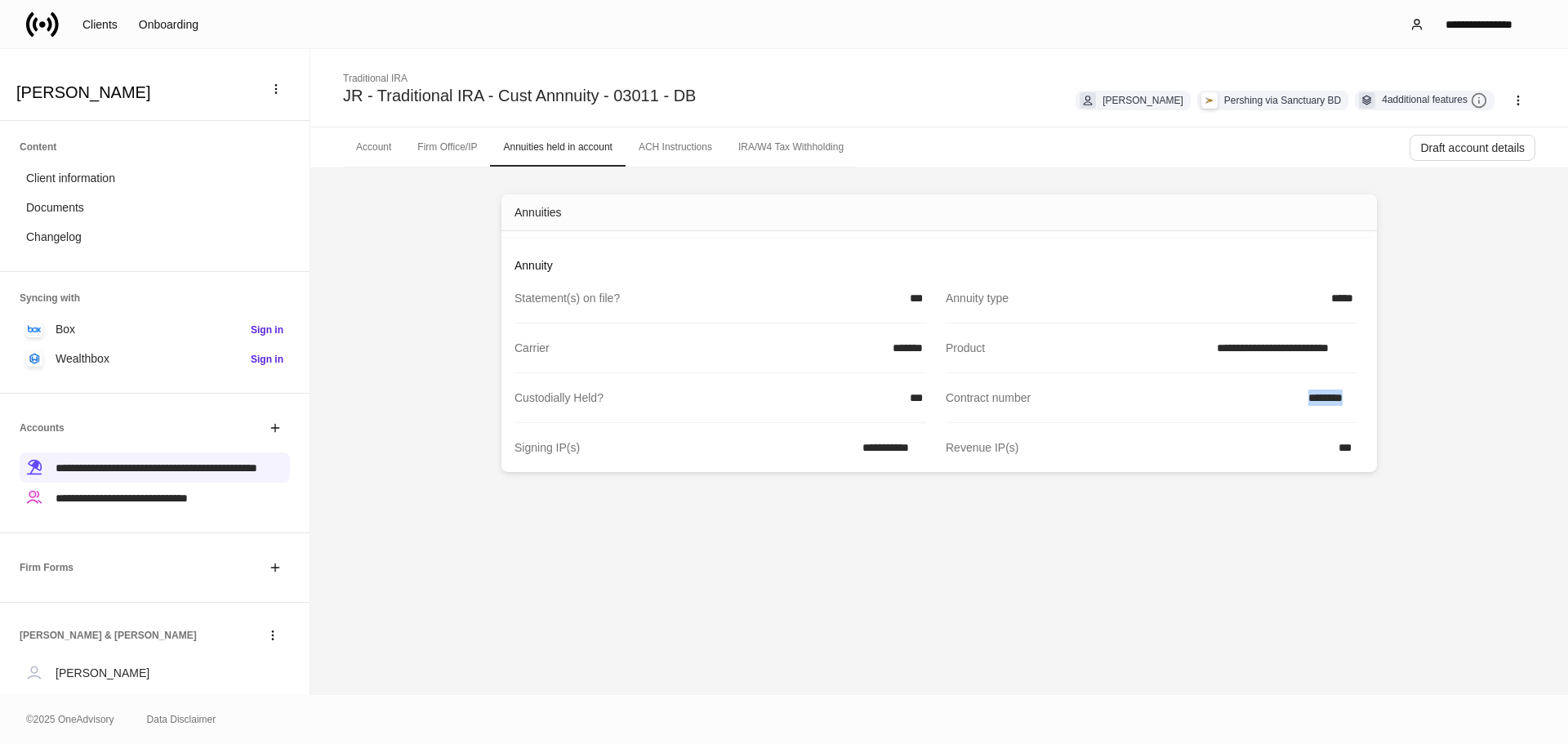 drag, startPoint x: 1300, startPoint y: 395, endPoint x: 1372, endPoint y: 394, distance: 72.006944 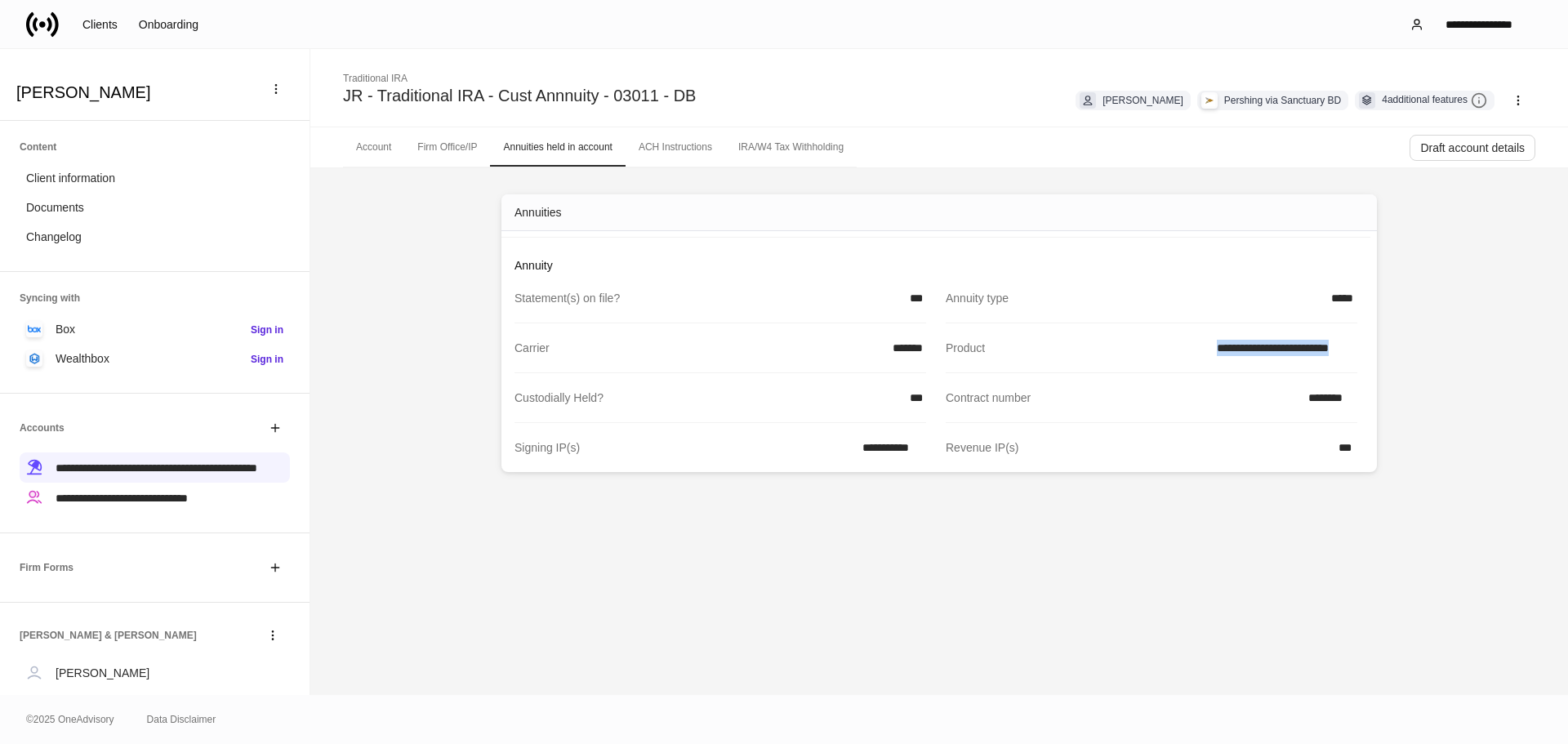drag, startPoint x: 1202, startPoint y: 348, endPoint x: 1361, endPoint y: 348, distance: 159 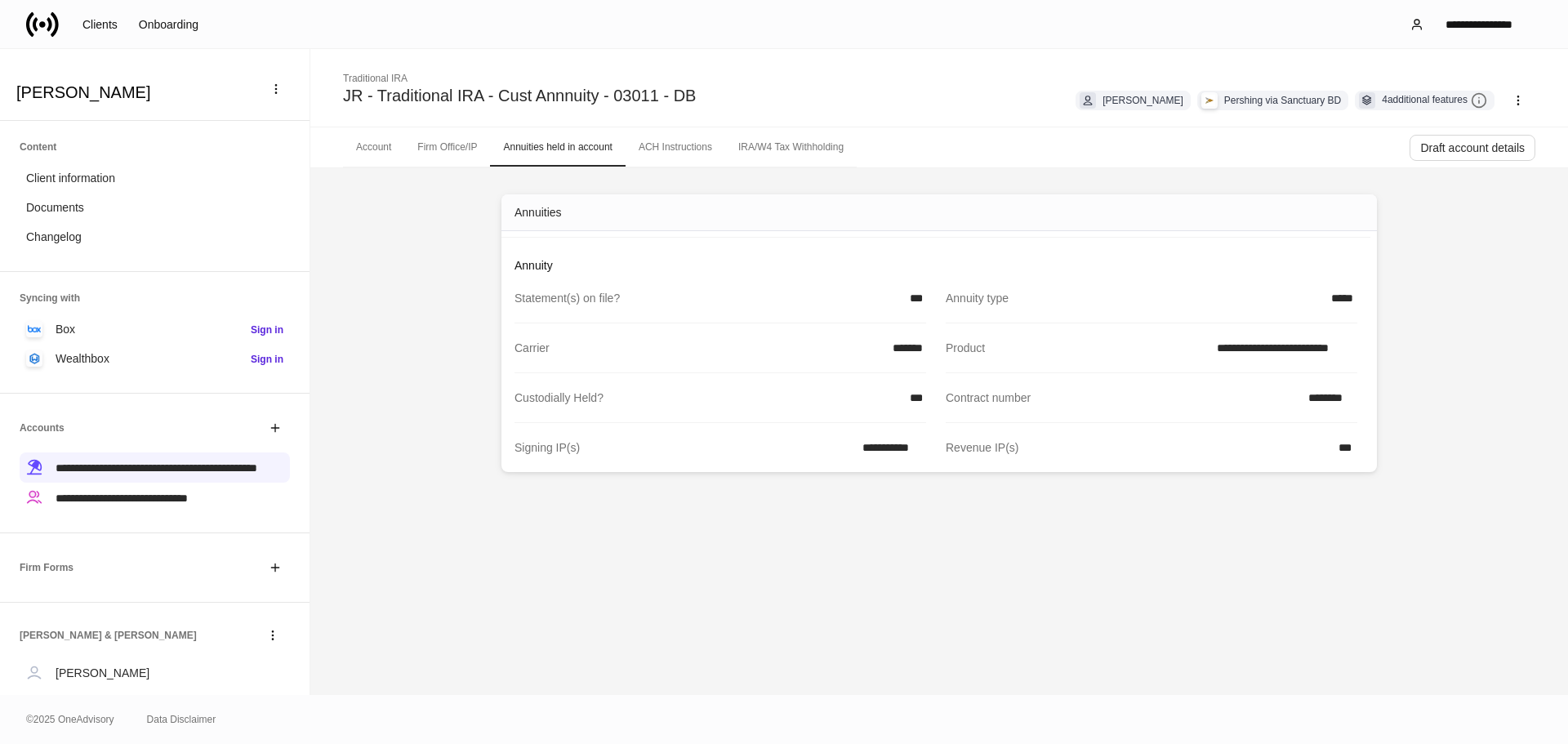click on "**********" at bounding box center [939, 431] 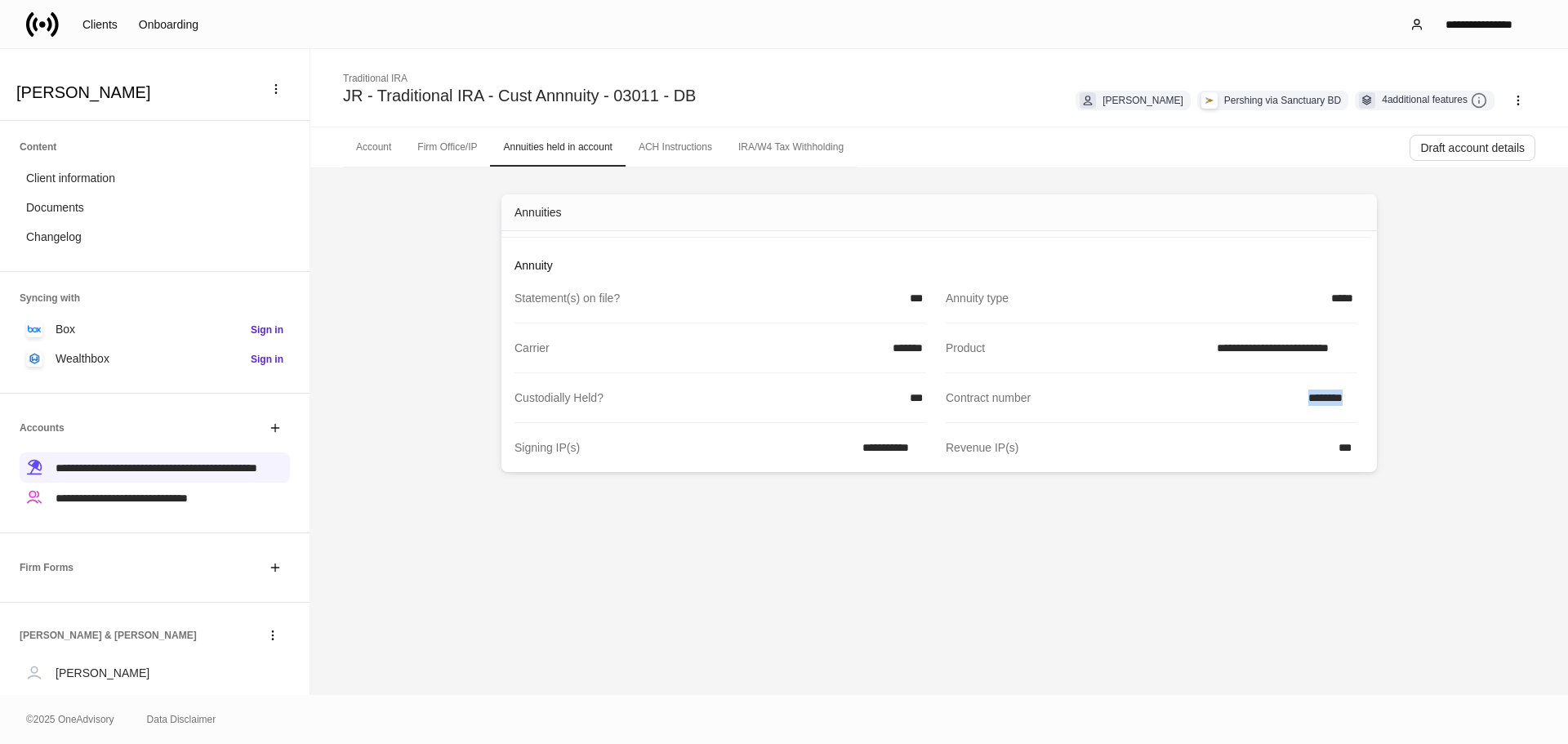 click on "********" at bounding box center (1328, 398) 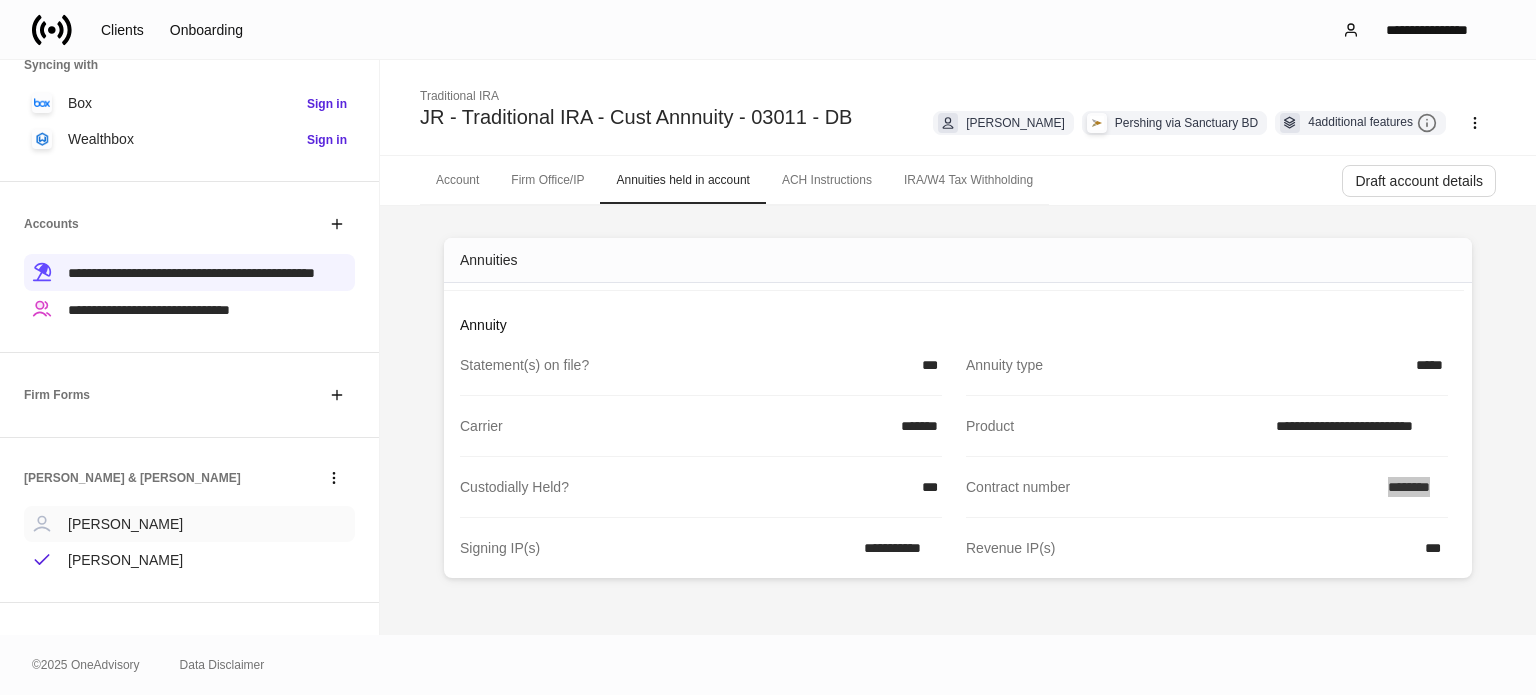 scroll, scrollTop: 316, scrollLeft: 0, axis: vertical 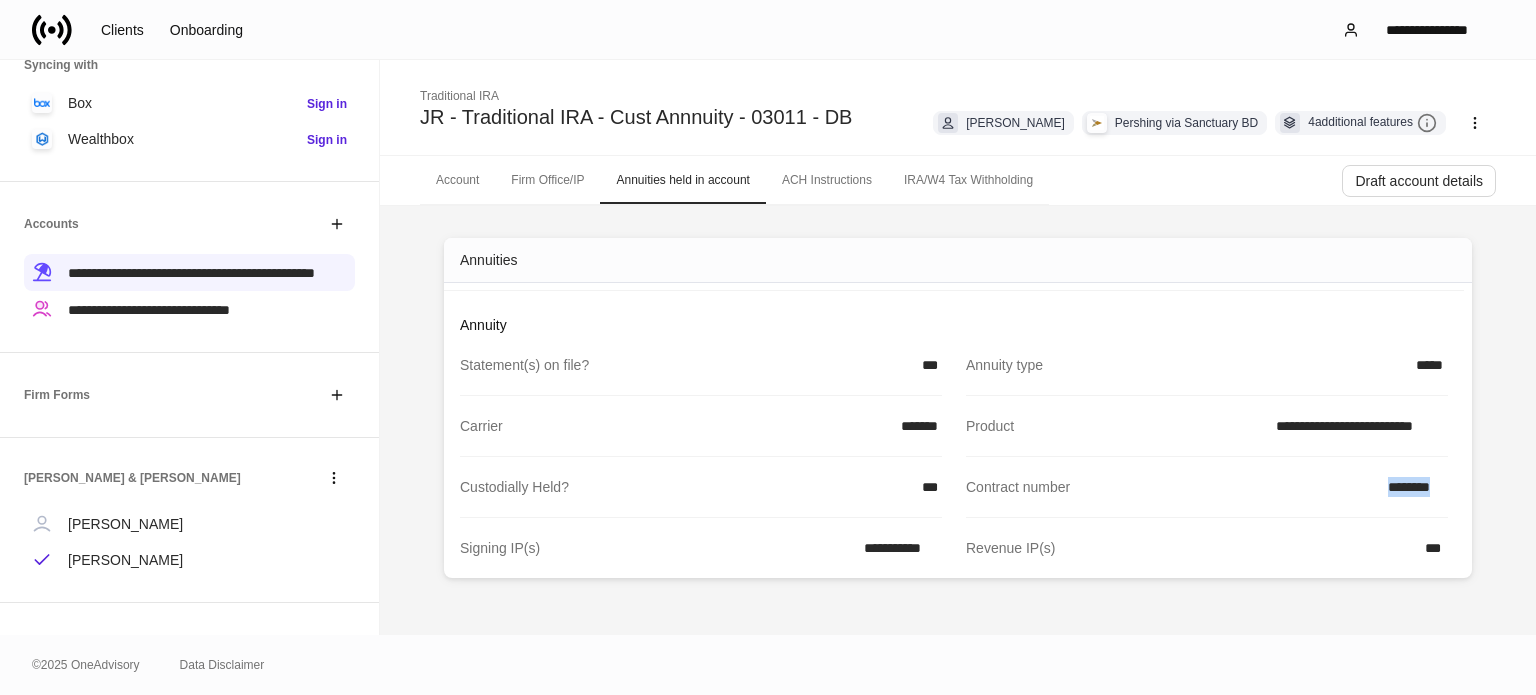 click on "Account" at bounding box center [457, 180] 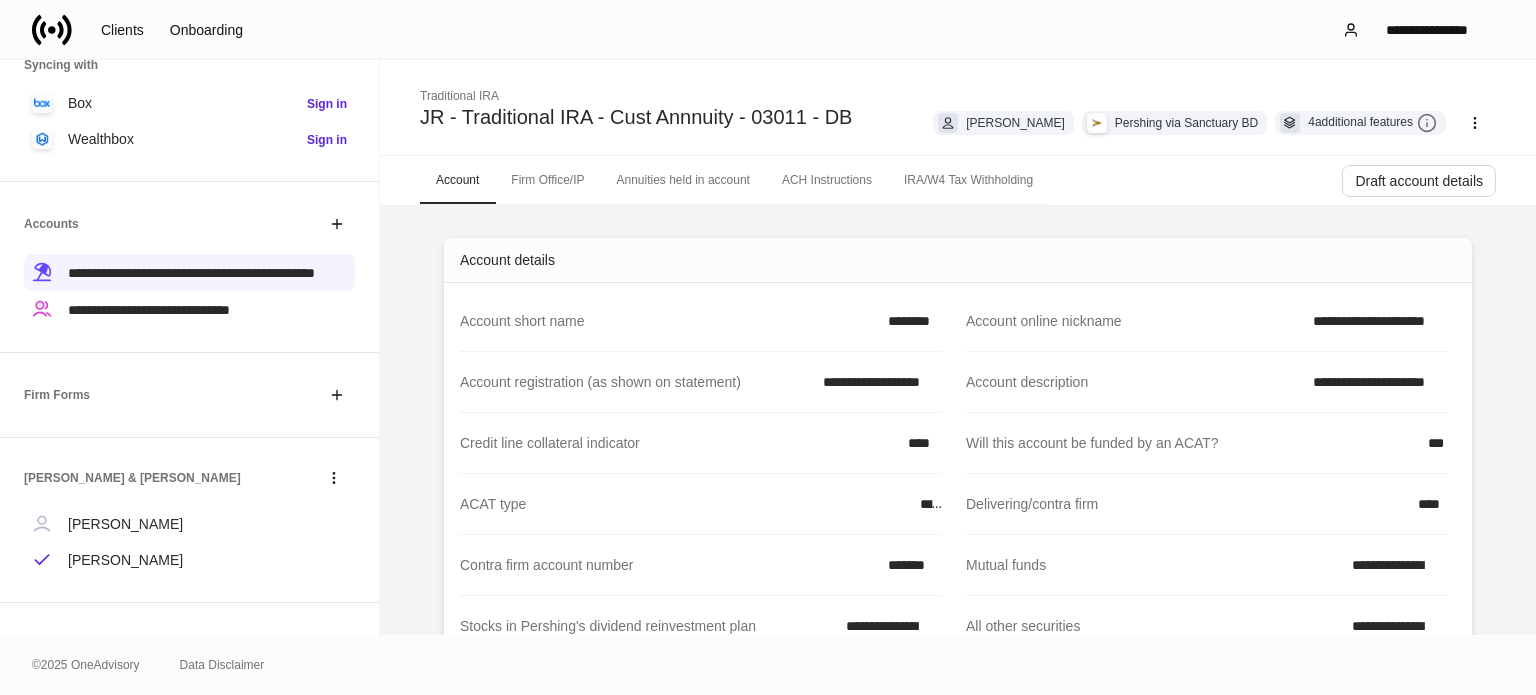 click on "Annuities held in account" at bounding box center (682, 180) 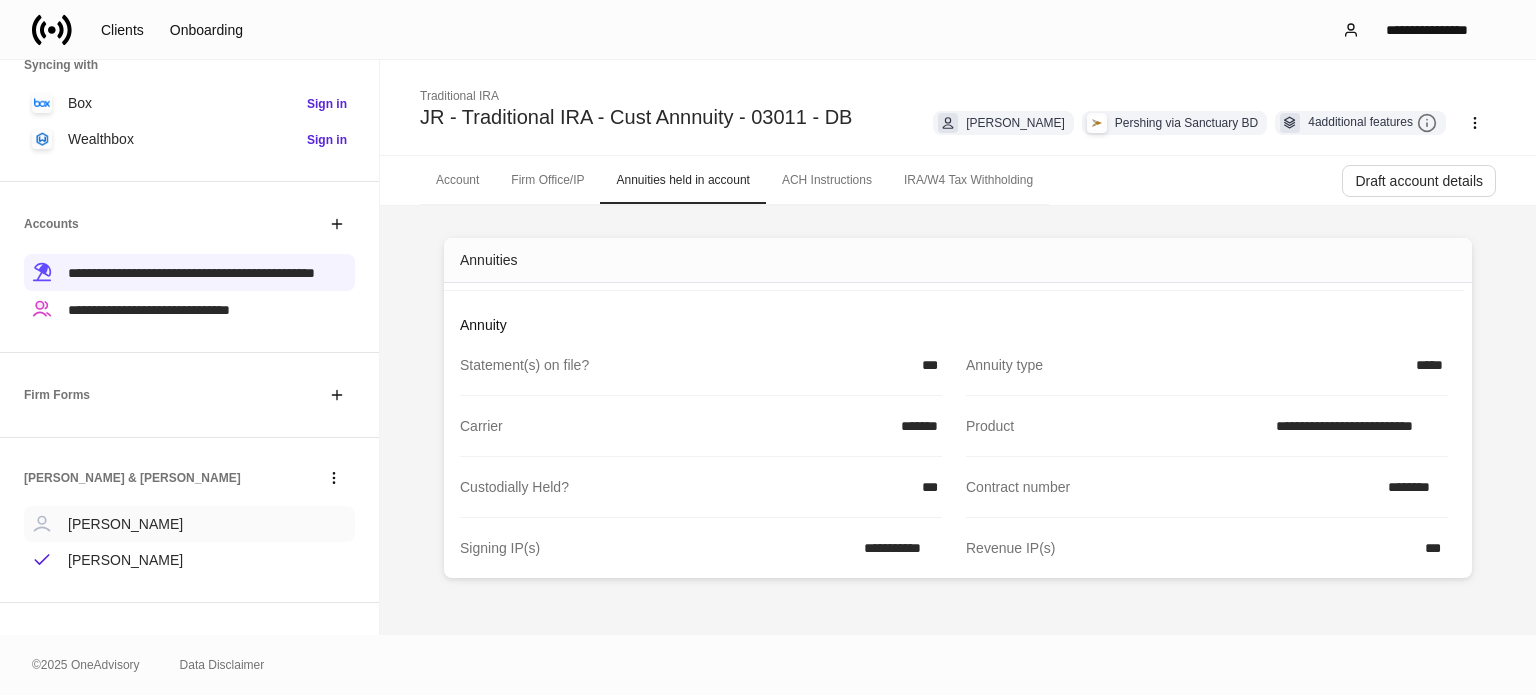 click on "[PERSON_NAME]" at bounding box center (189, 524) 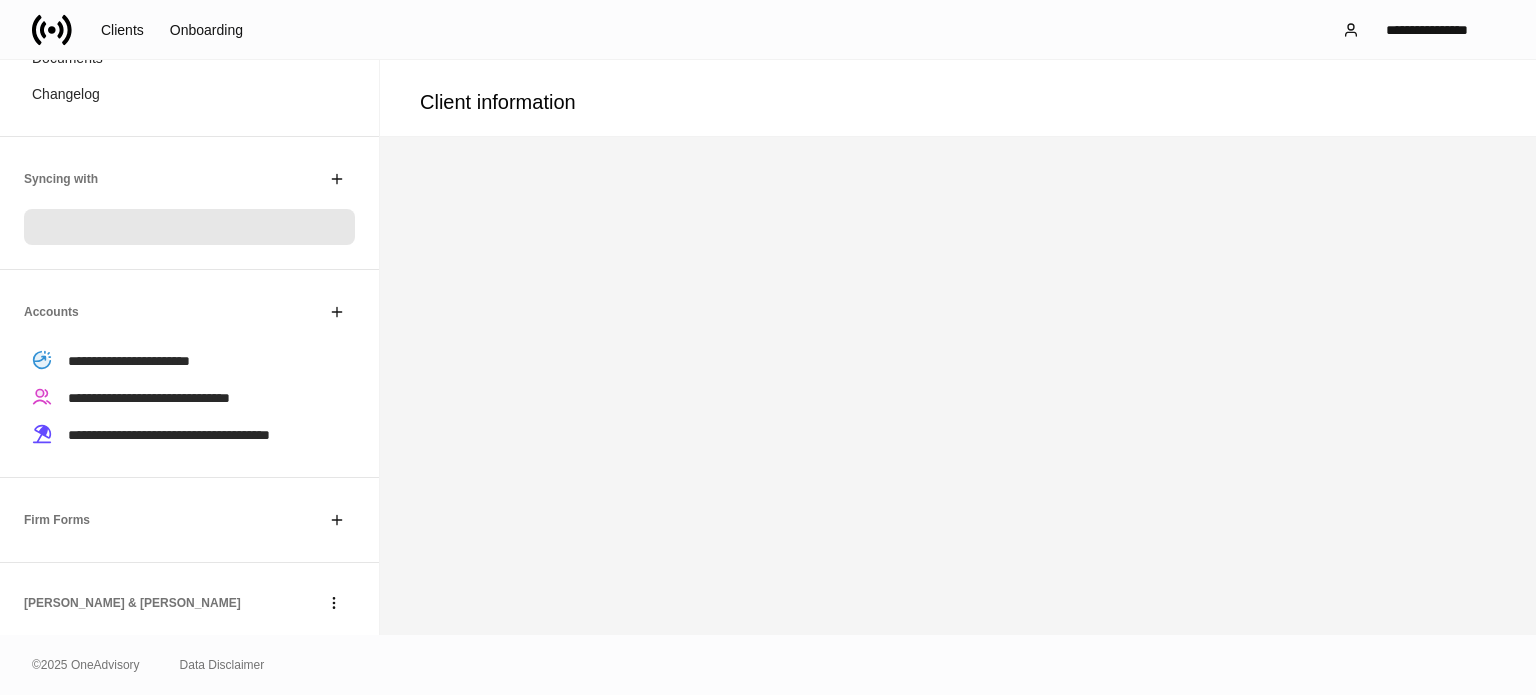 scroll, scrollTop: 316, scrollLeft: 0, axis: vertical 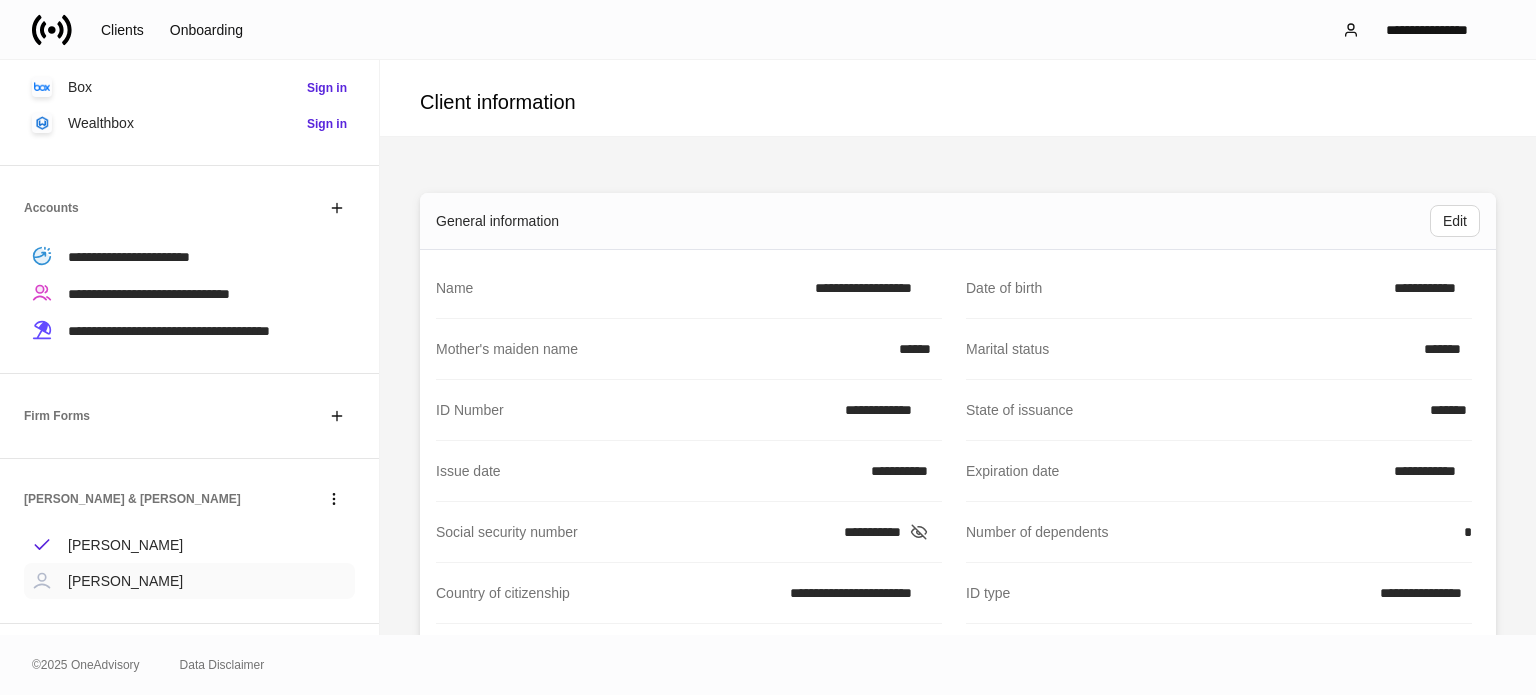 click on "[PERSON_NAME]" at bounding box center (189, 581) 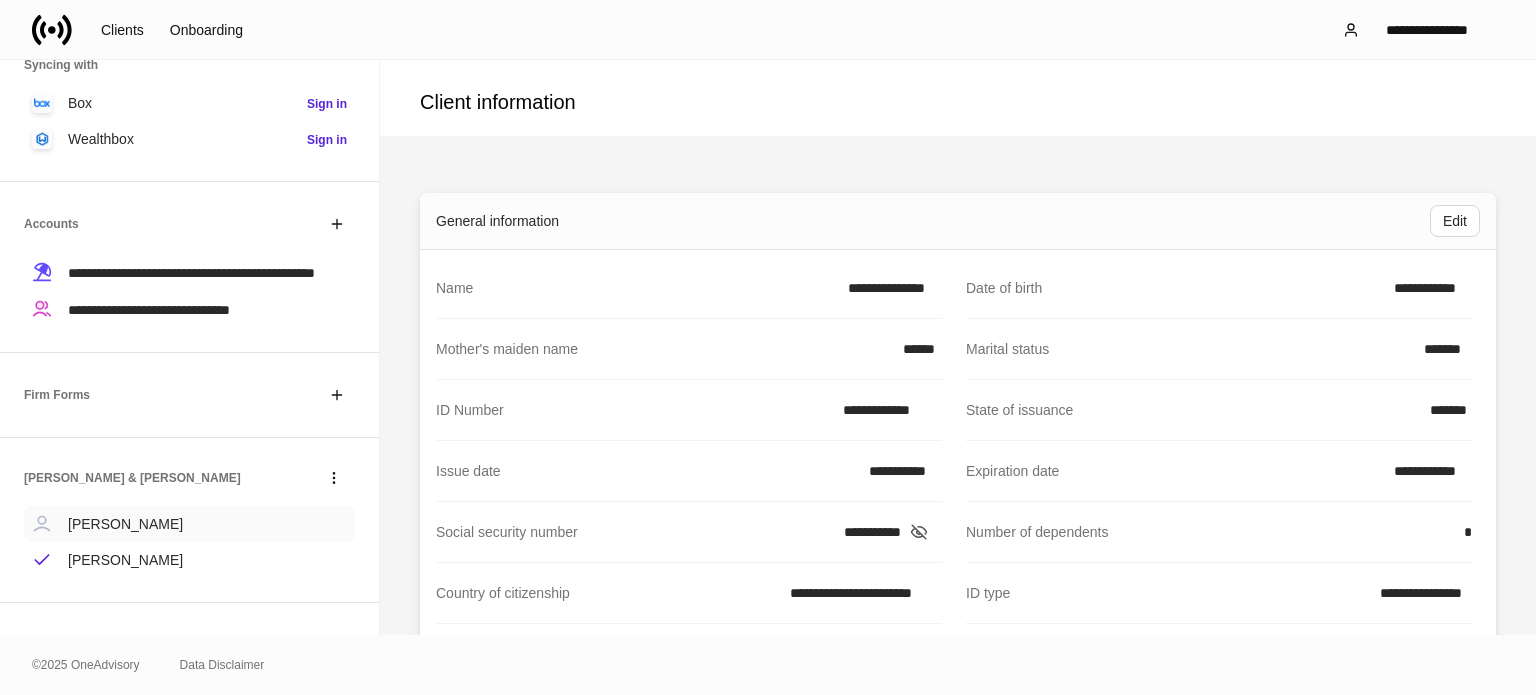 click on "[PERSON_NAME]" at bounding box center (189, 524) 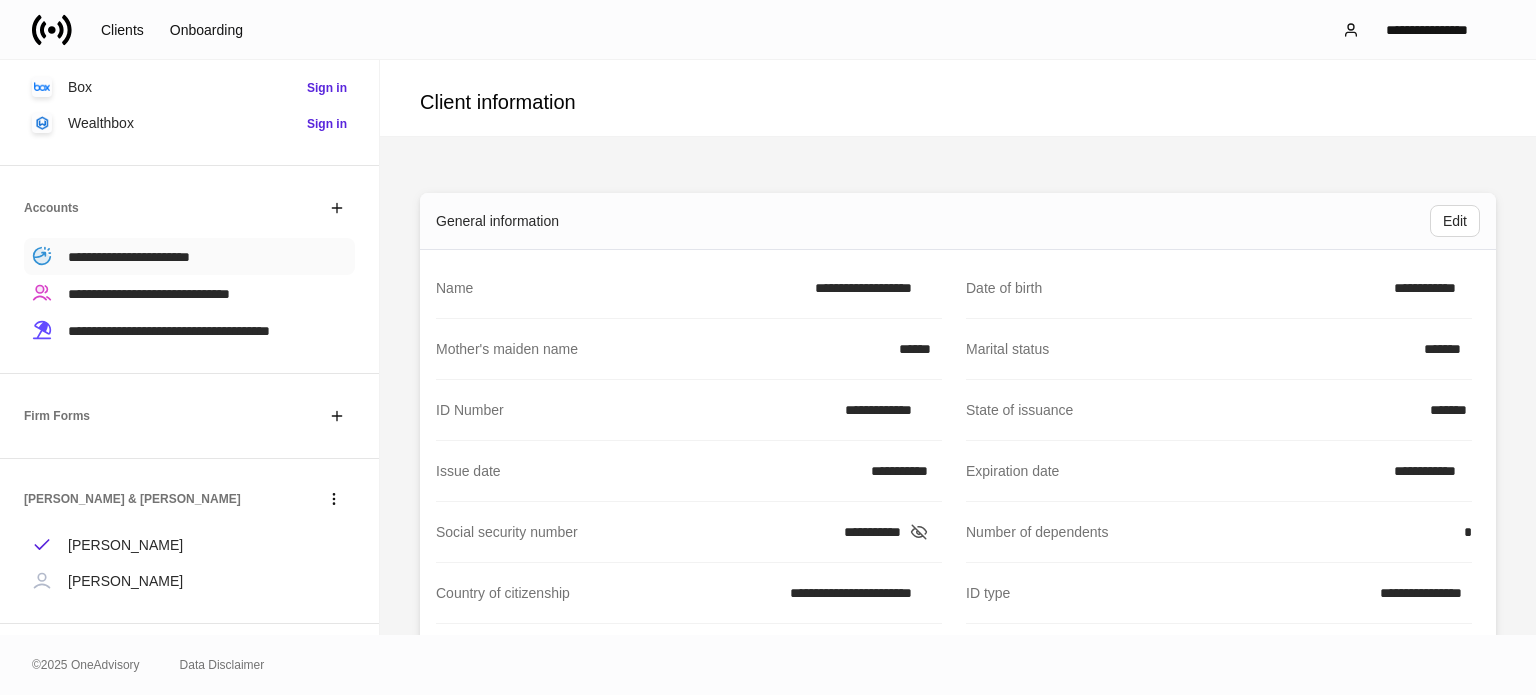 click on "**********" at bounding box center (129, 257) 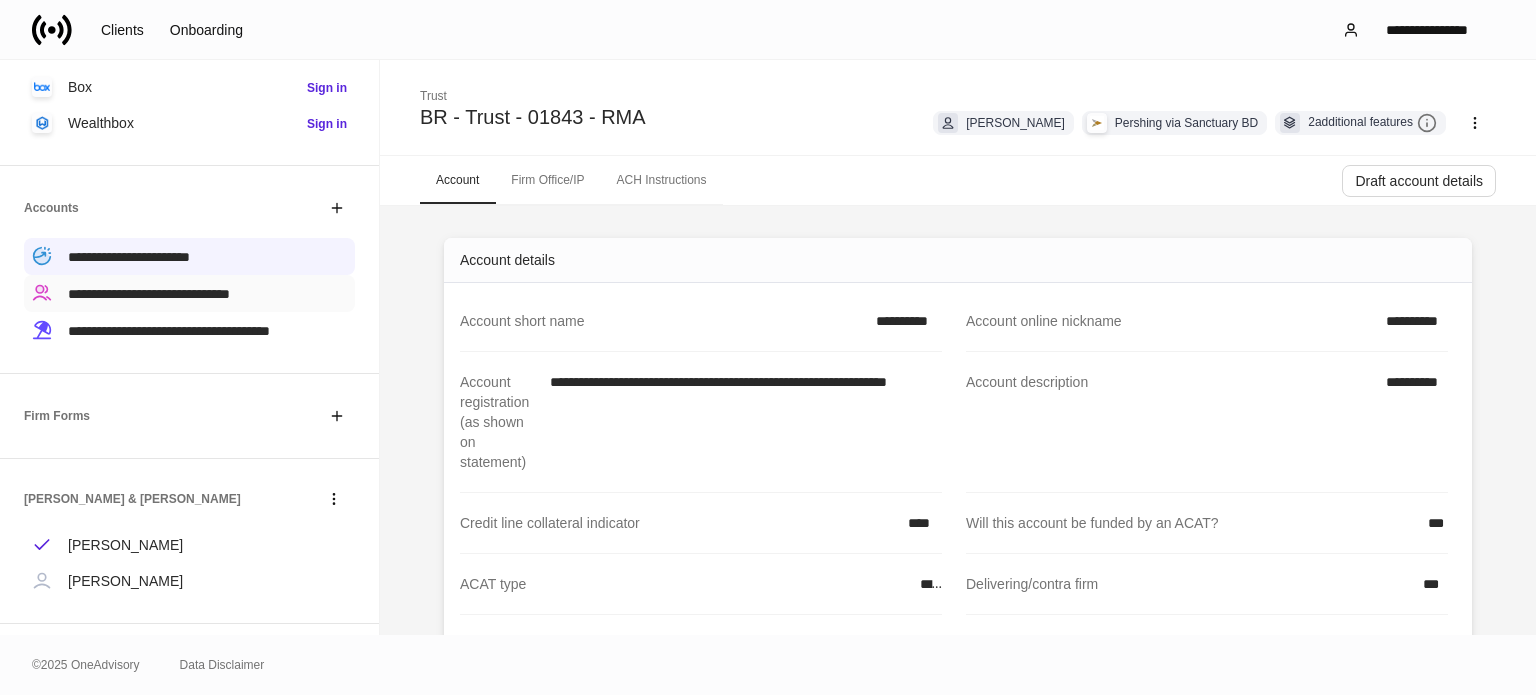 click on "**********" at bounding box center [189, 293] 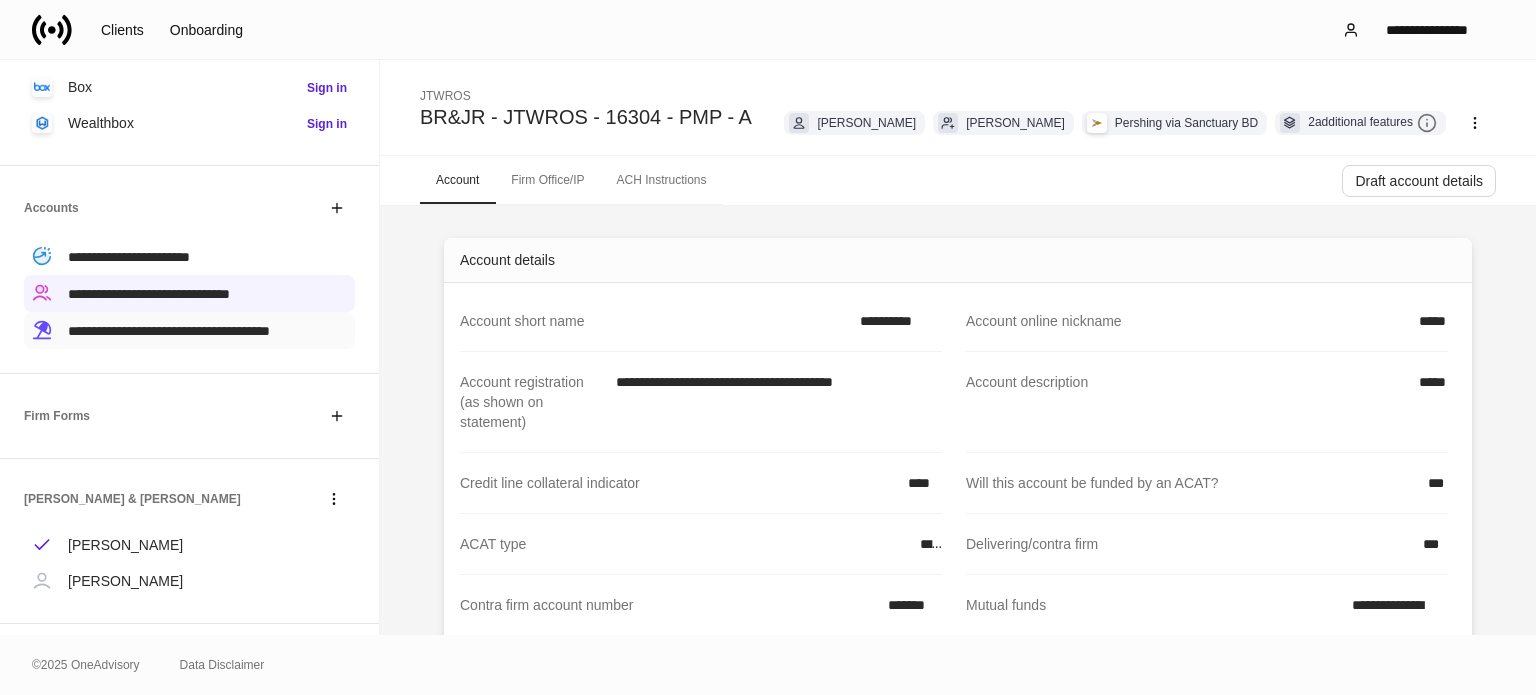 click on "**********" at bounding box center [189, 330] 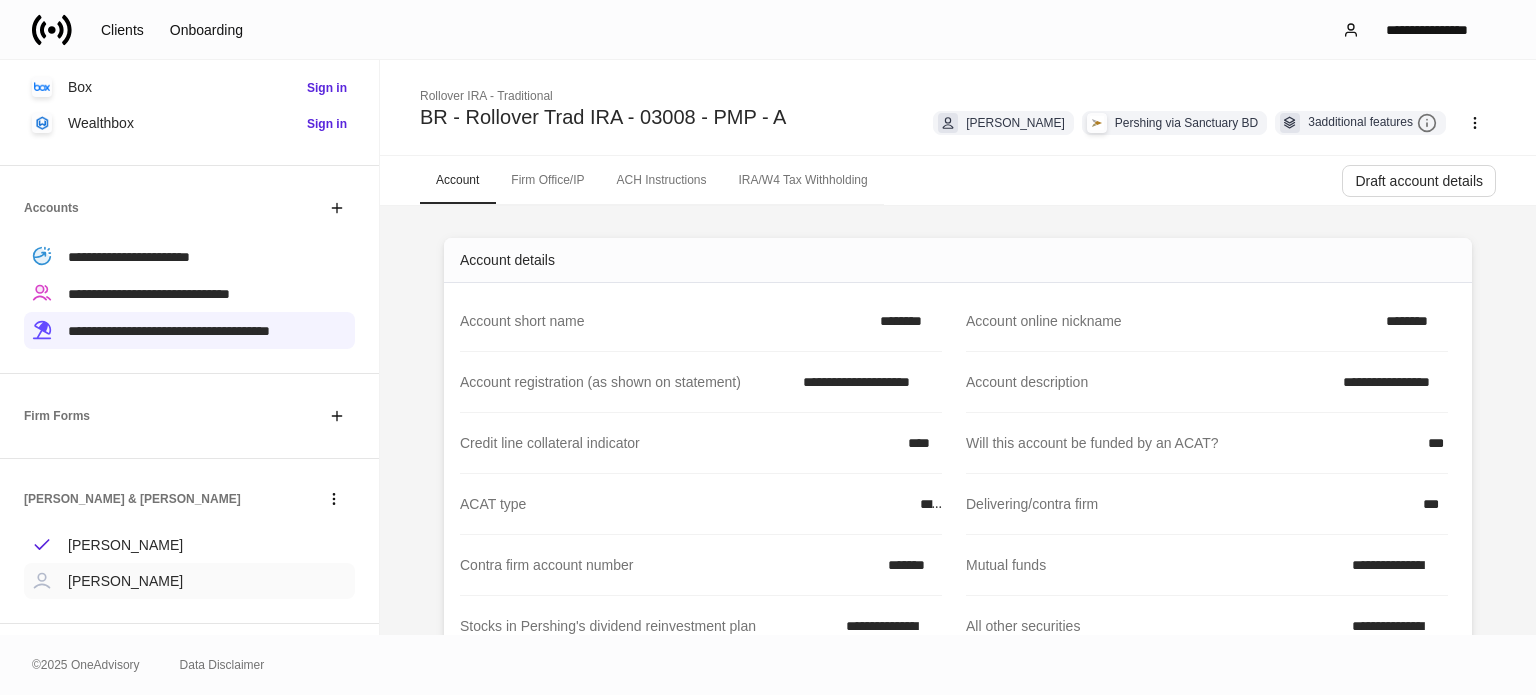 click on "[PERSON_NAME]" at bounding box center (189, 581) 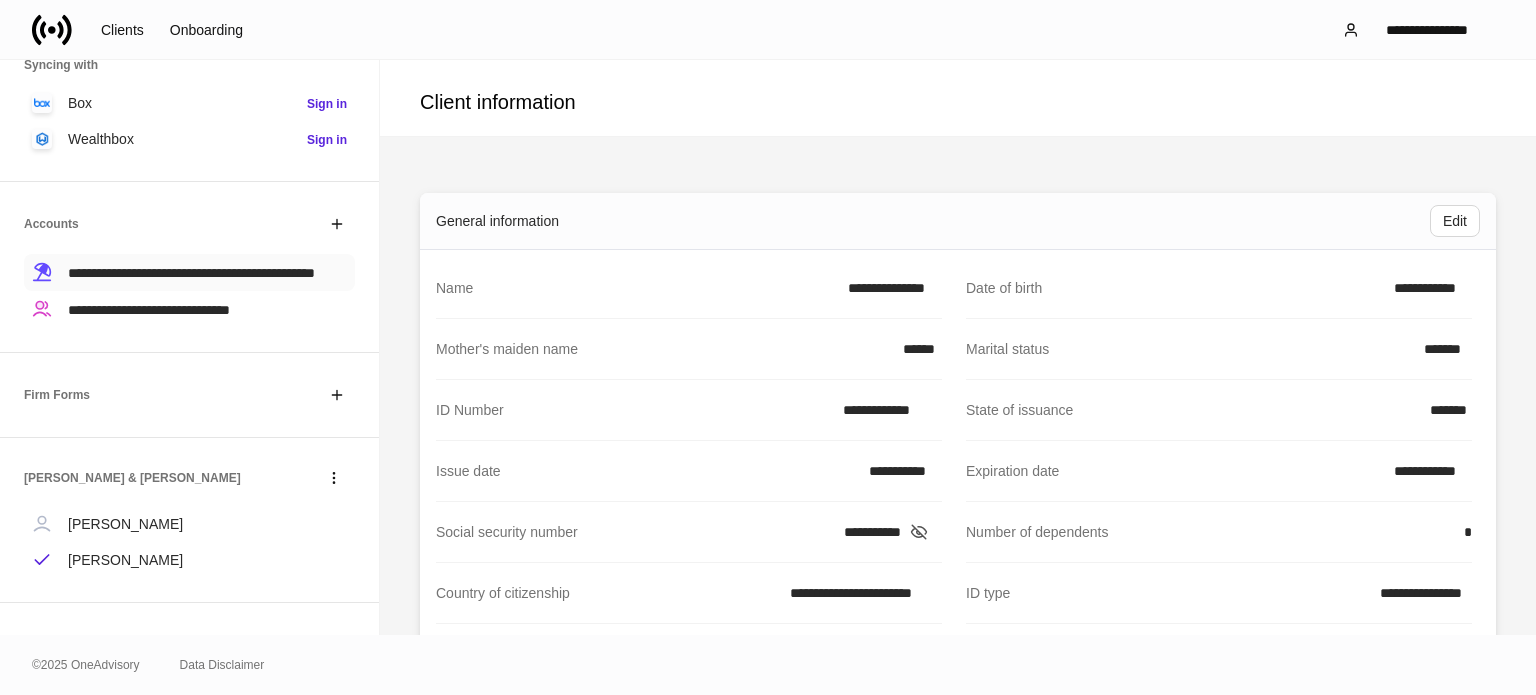click on "**********" at bounding box center [191, 272] 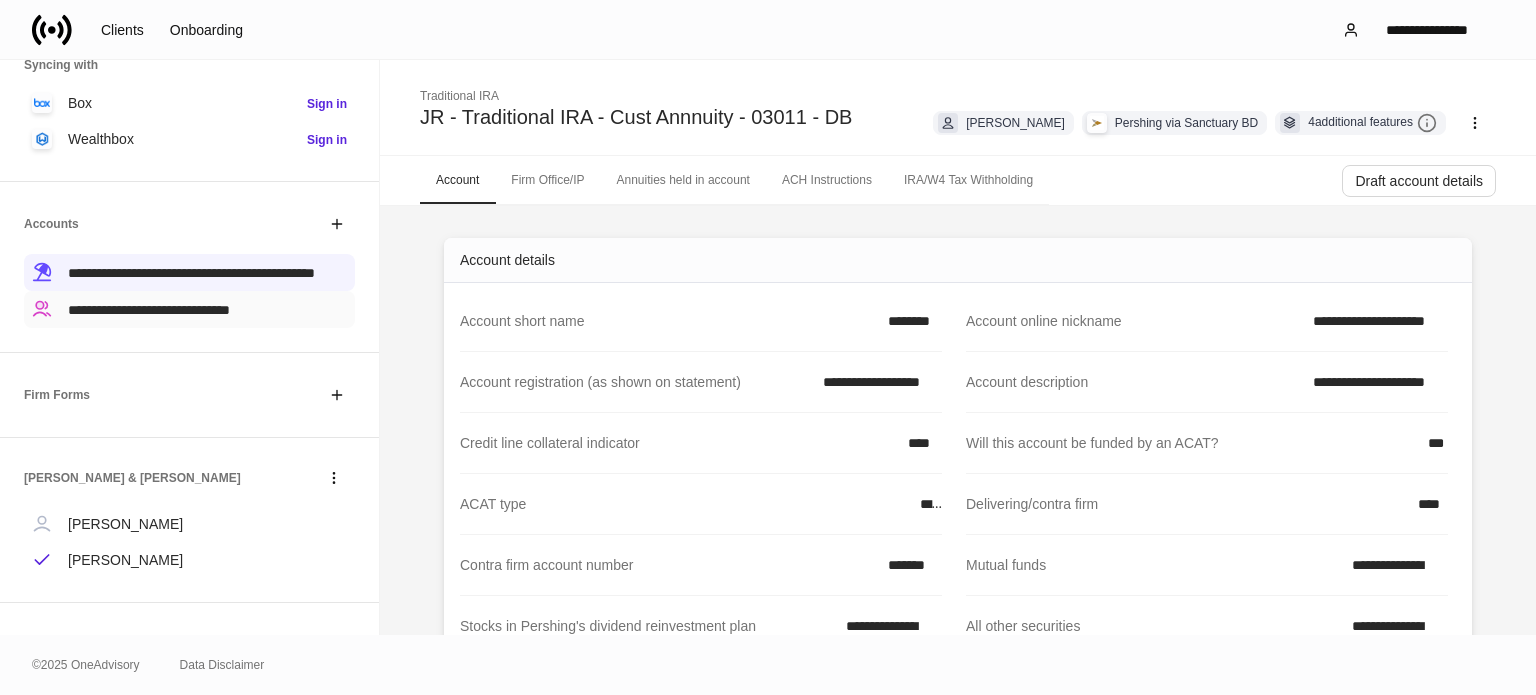 click on "**********" at bounding box center [149, 310] 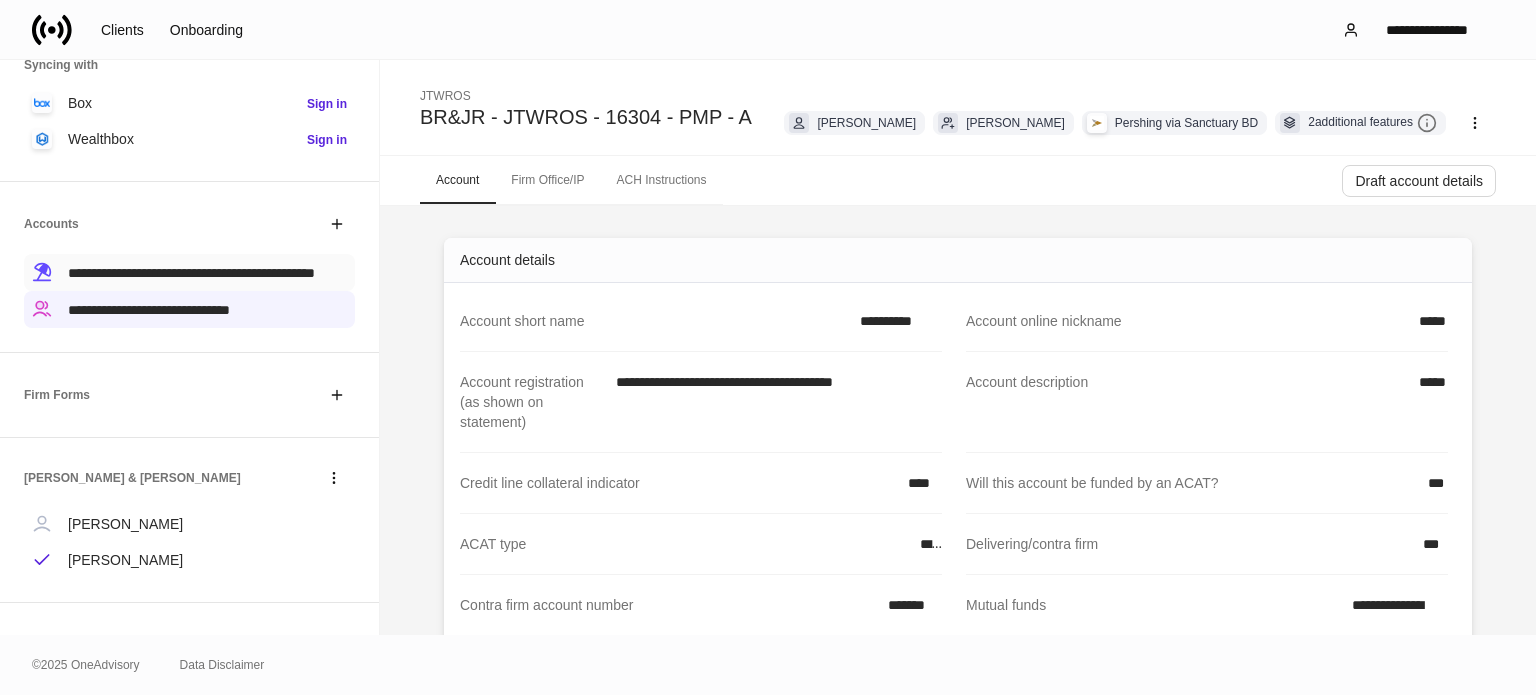 click on "**********" at bounding box center (191, 273) 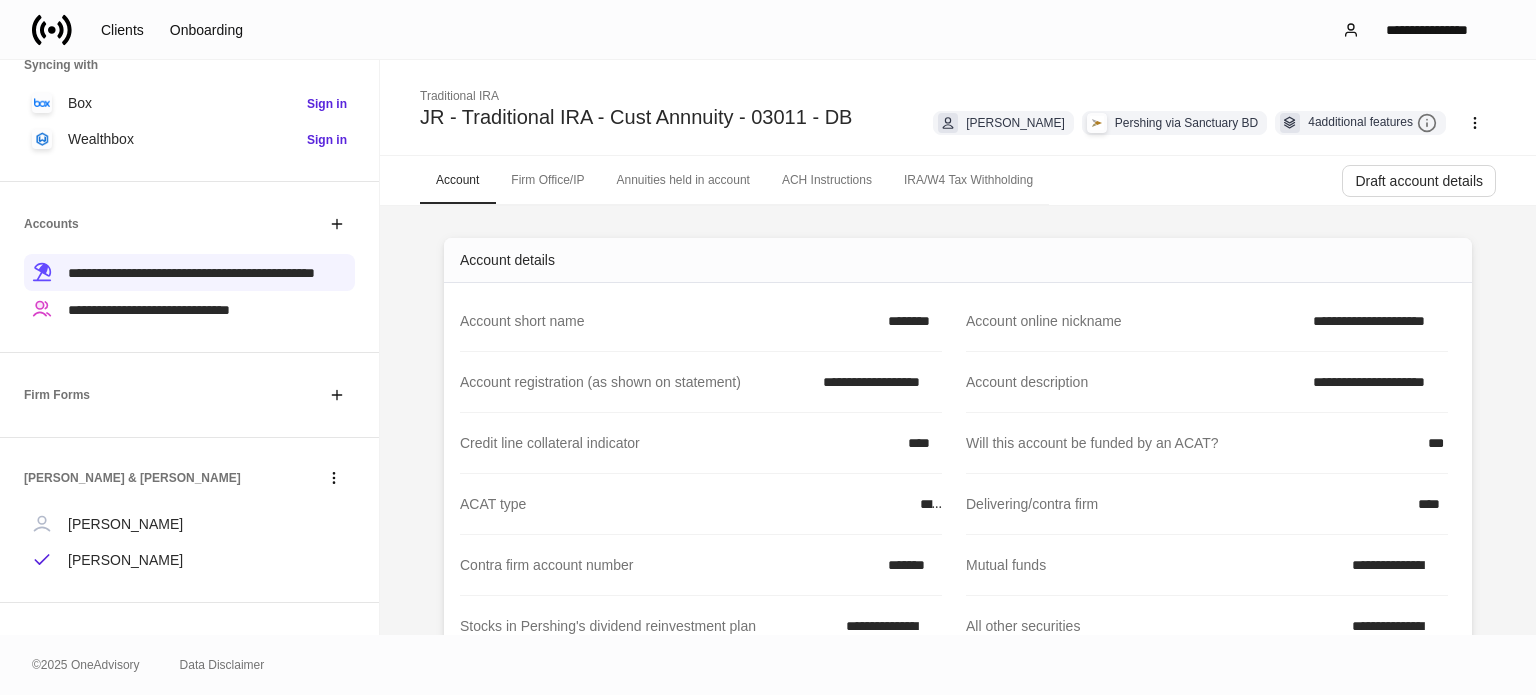 click on "Annuities held in account" at bounding box center [682, 180] 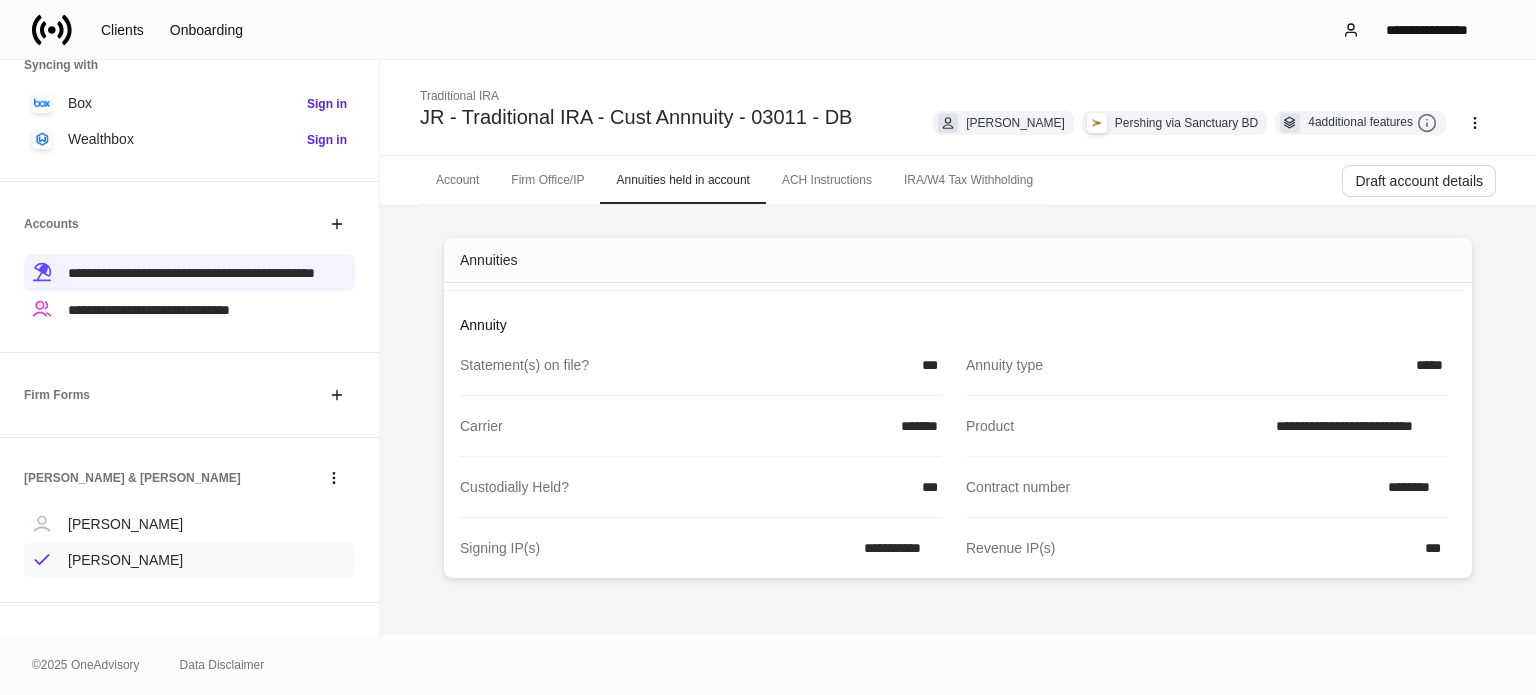 click on "[PERSON_NAME]" at bounding box center (189, 560) 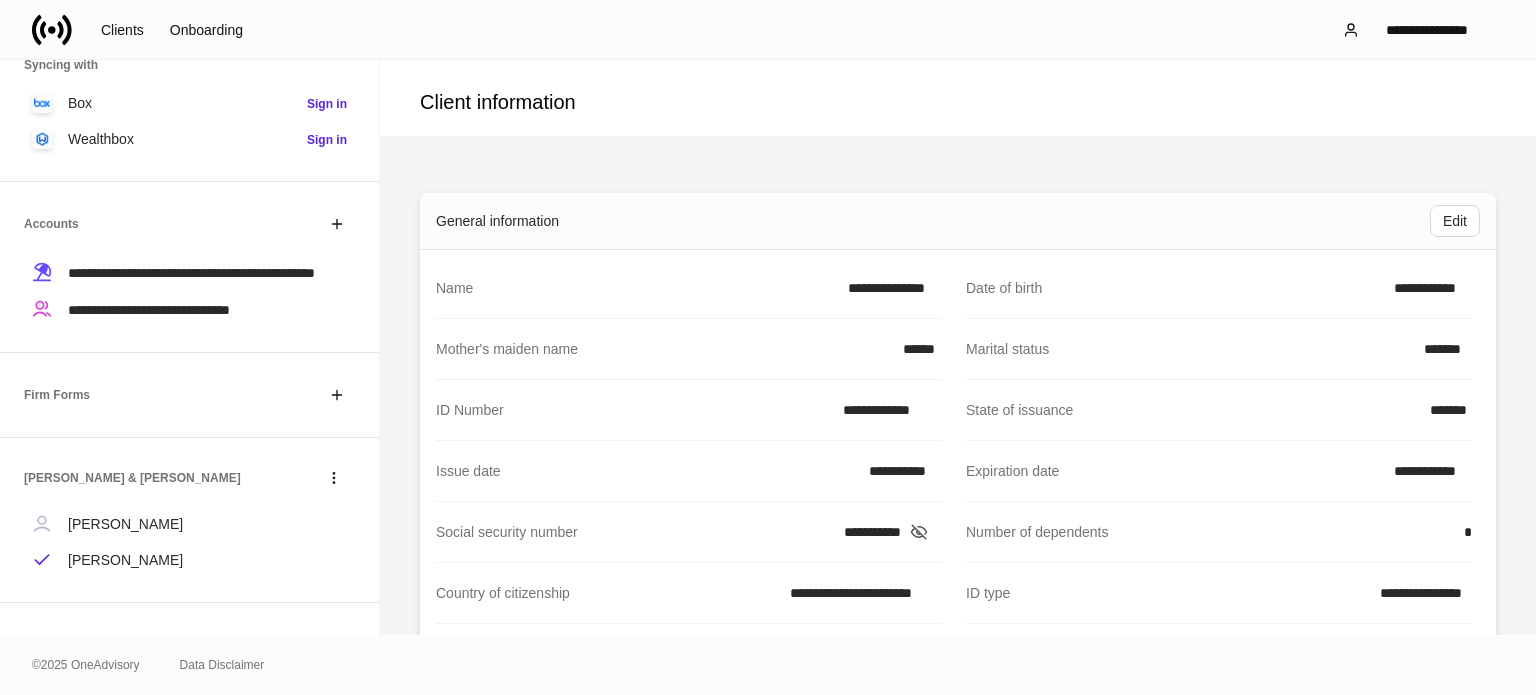 click 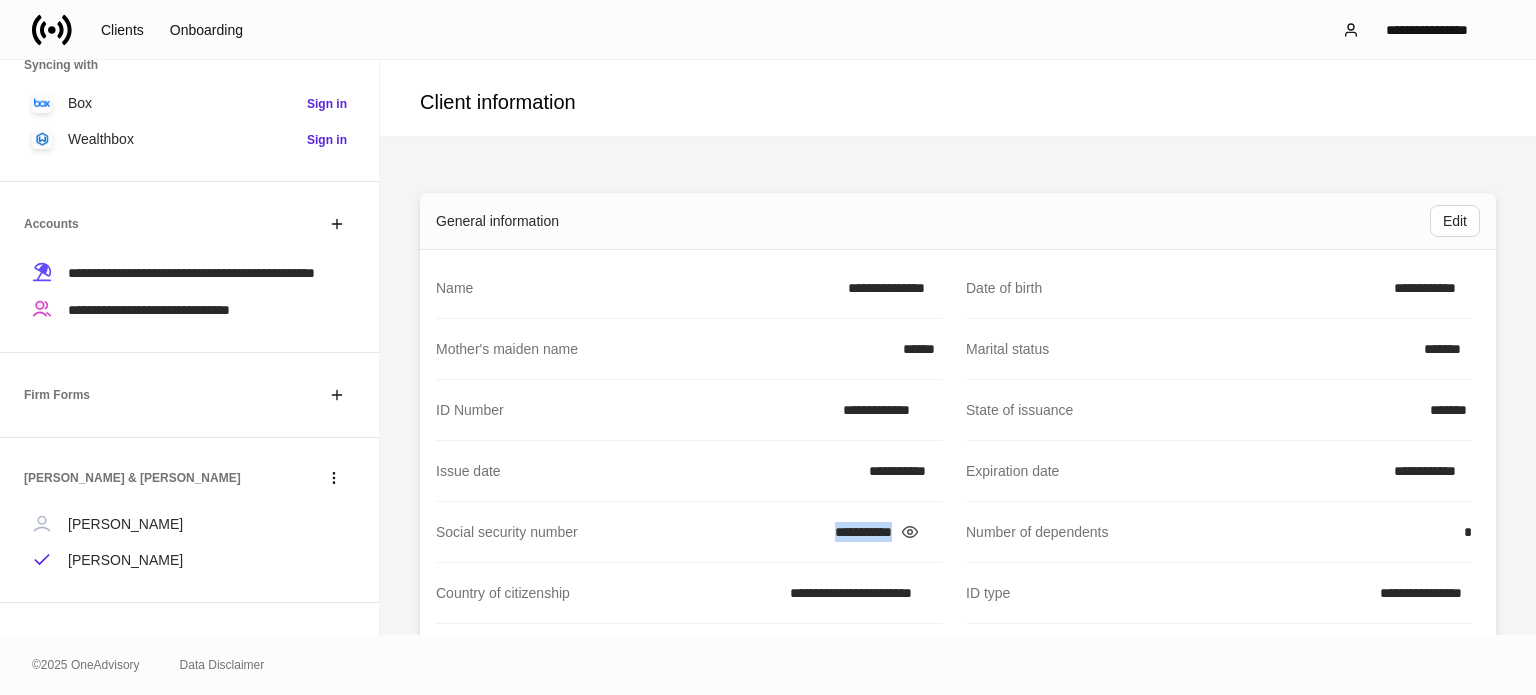 copy on "**********" 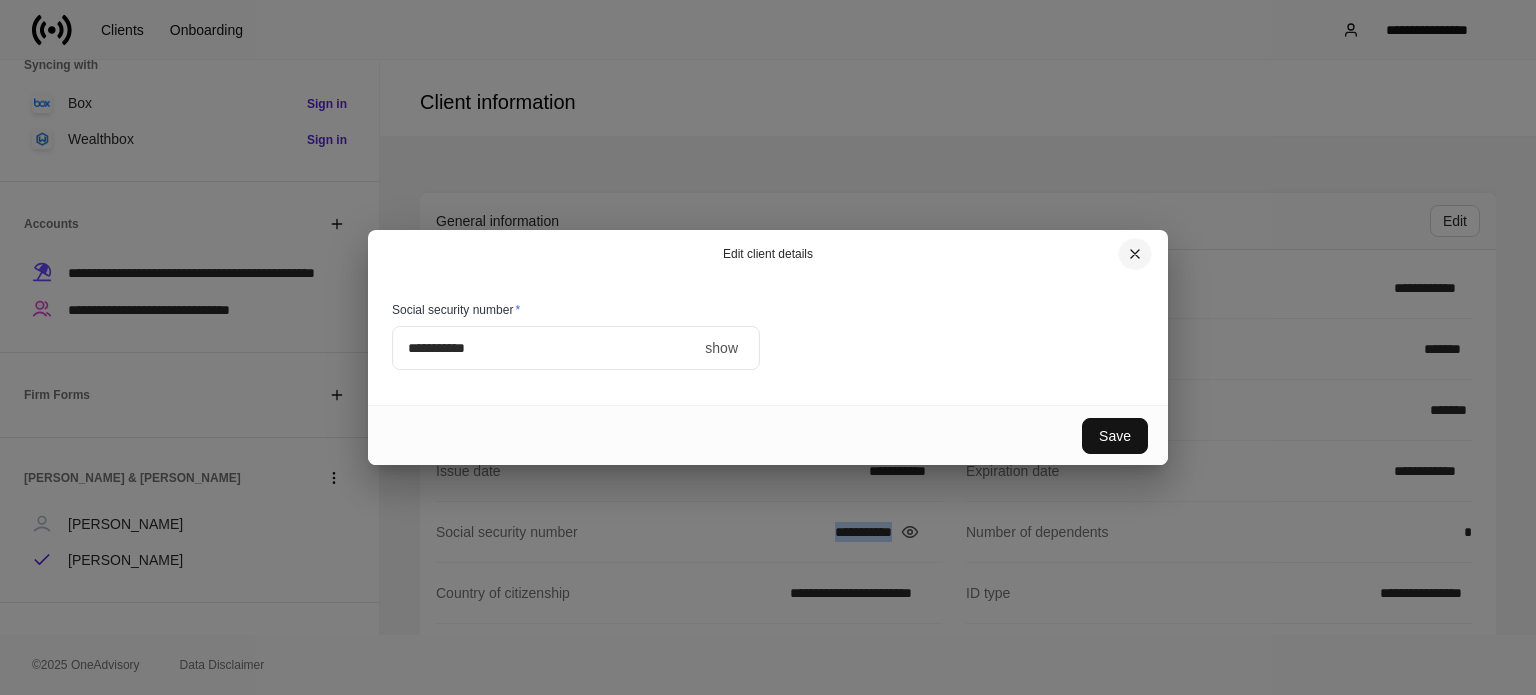 click at bounding box center [1135, 254] 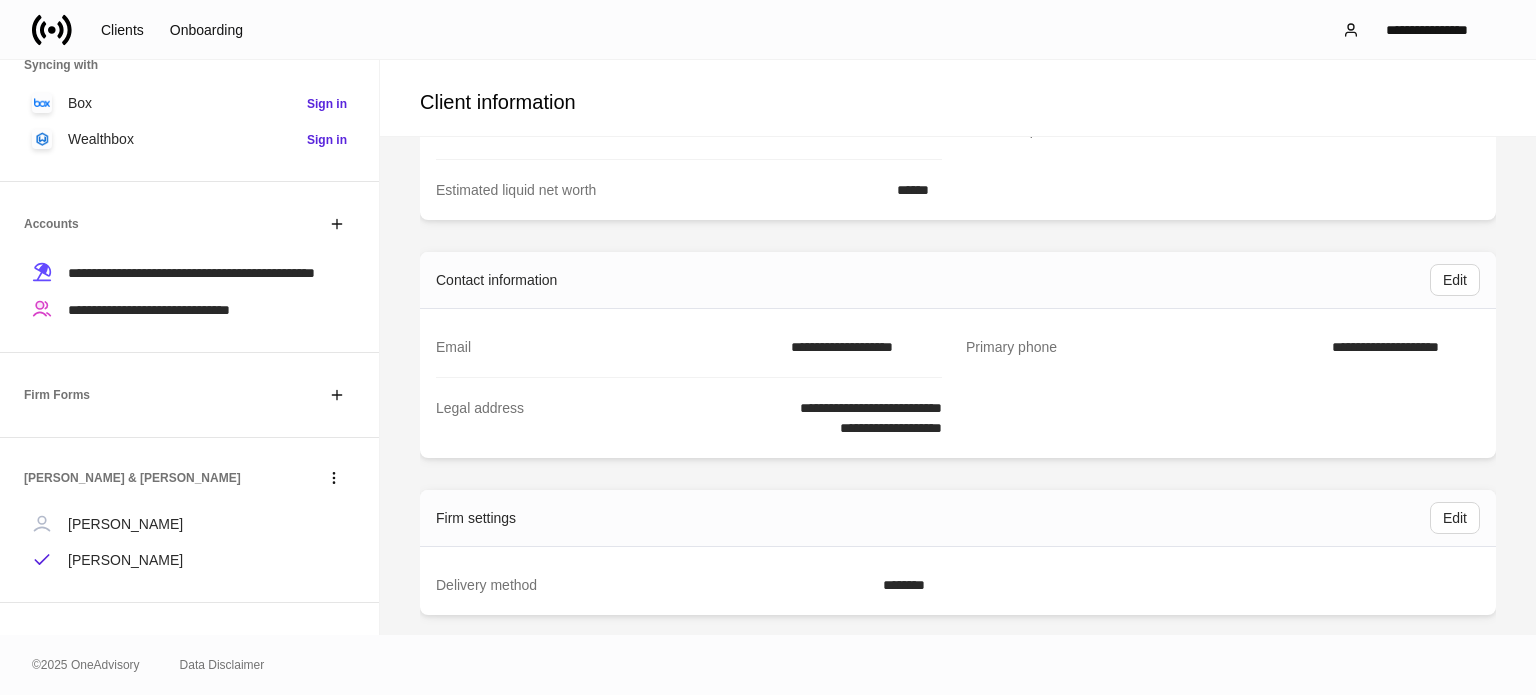 scroll, scrollTop: 1400, scrollLeft: 0, axis: vertical 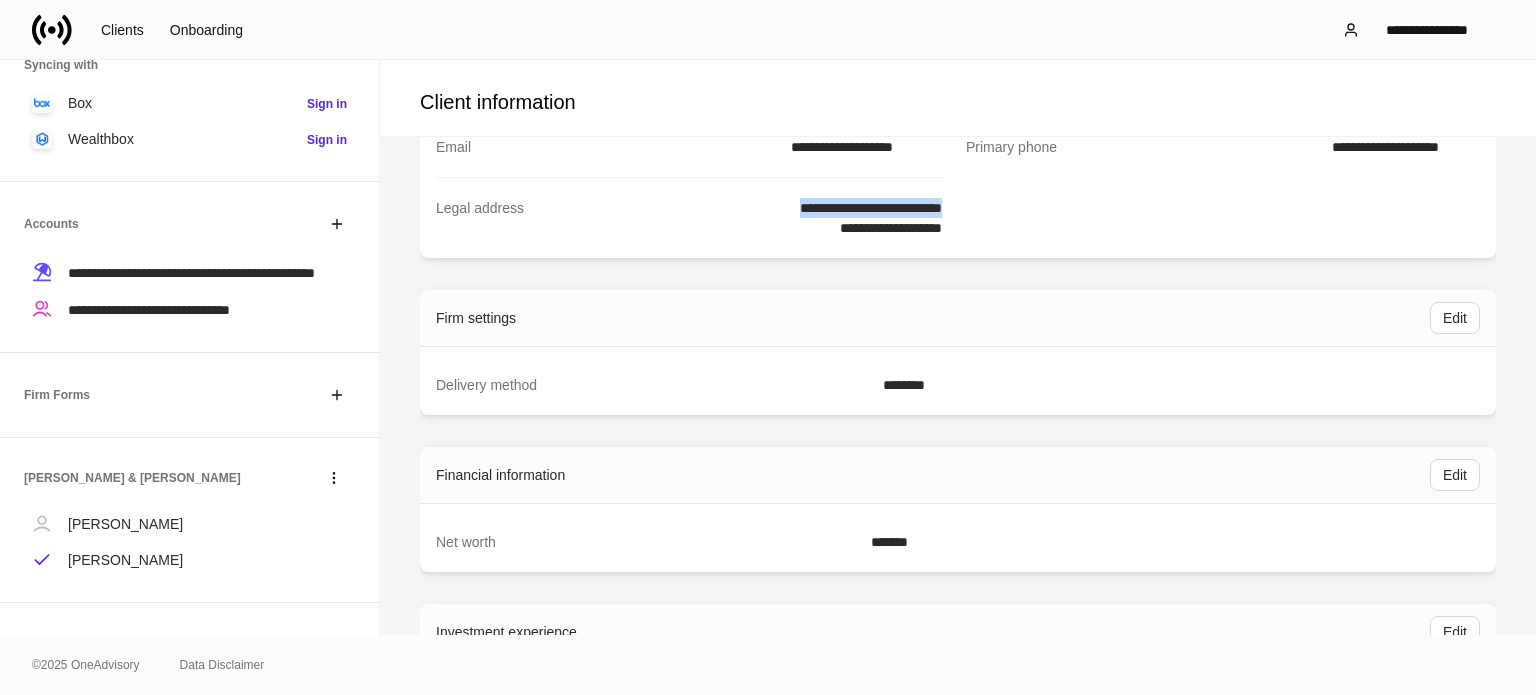copy on "**********" 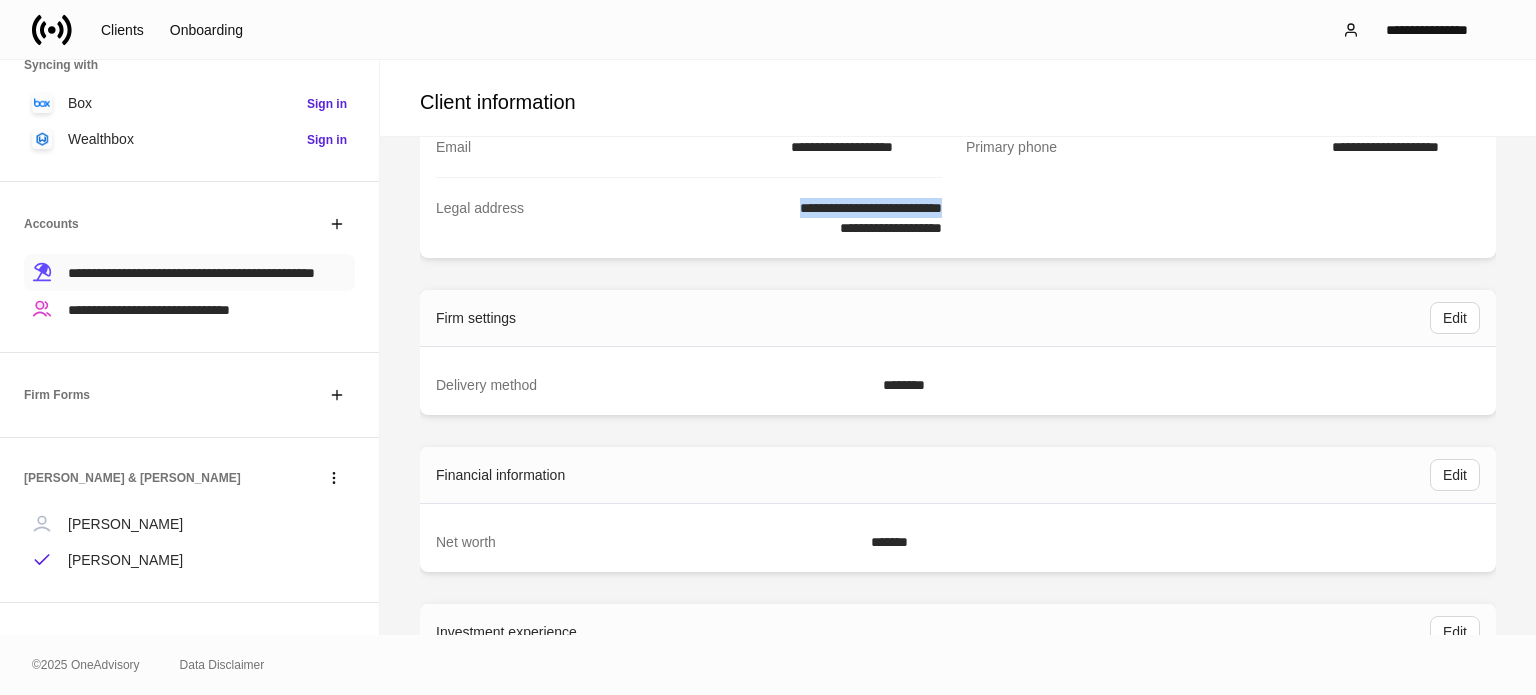 click on "**********" at bounding box center (191, 272) 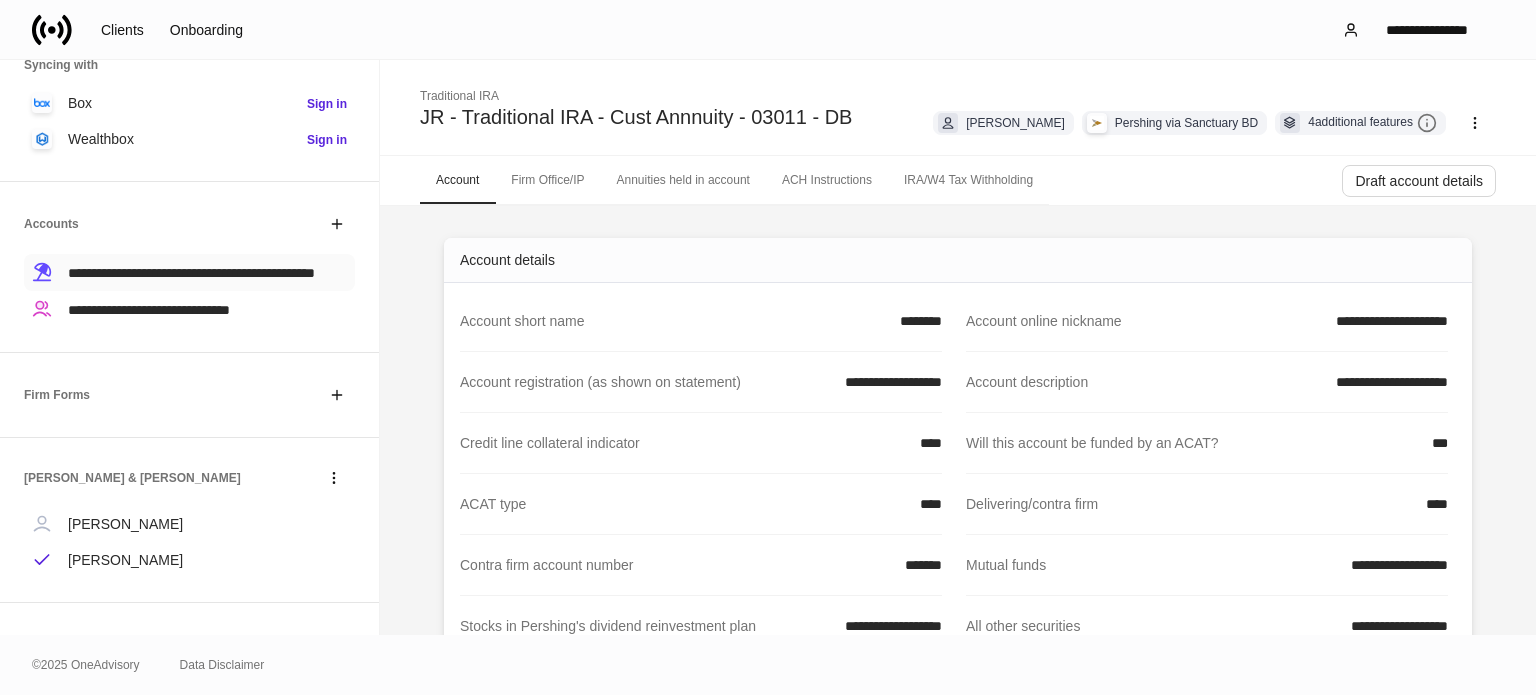 scroll, scrollTop: 0, scrollLeft: 0, axis: both 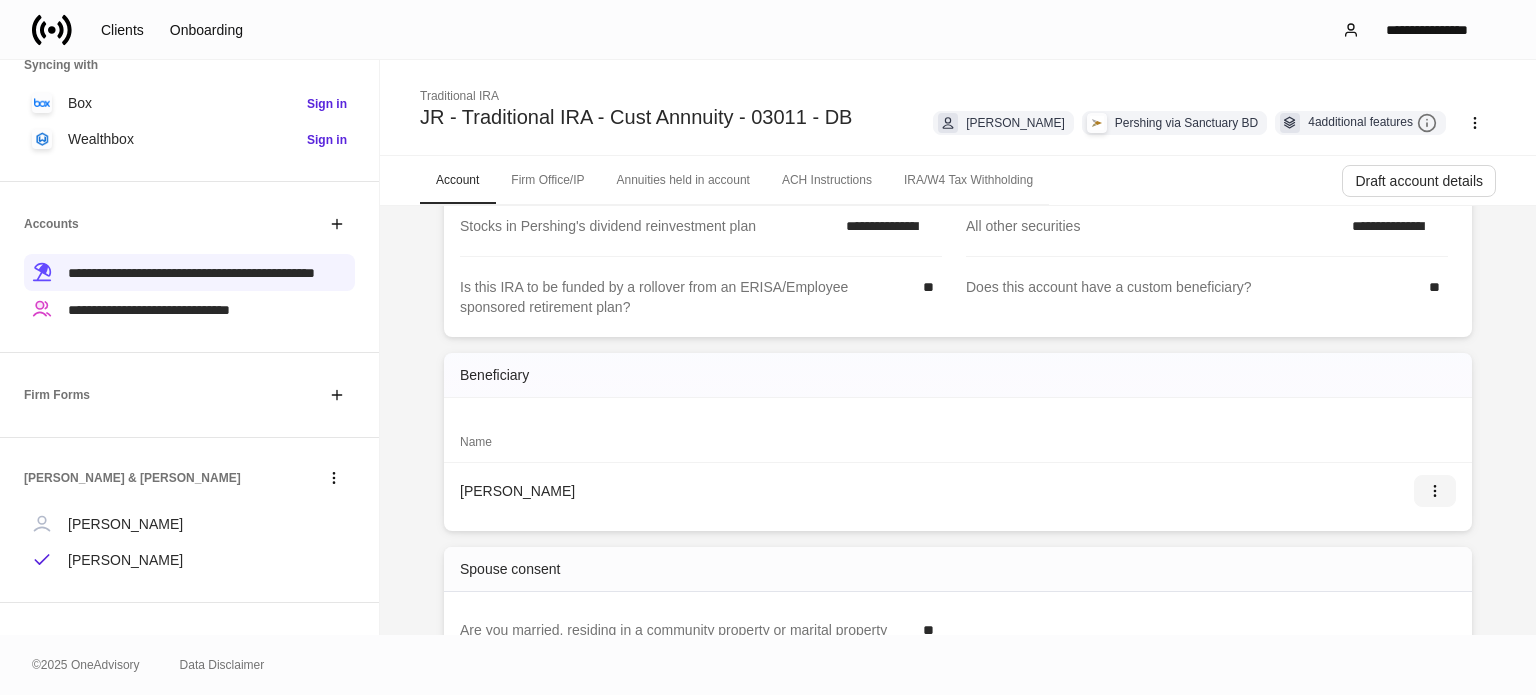 click at bounding box center (1435, 491) 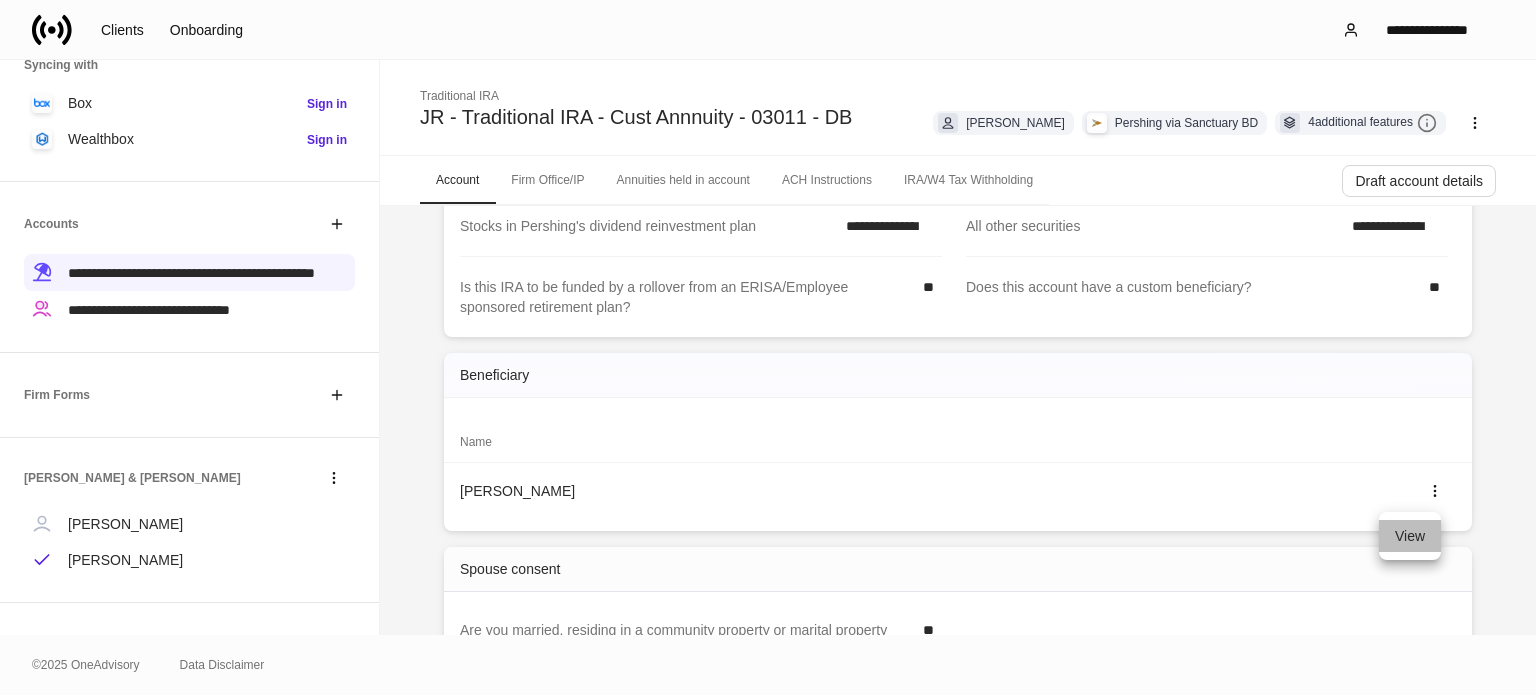 click on "View" at bounding box center (1410, 536) 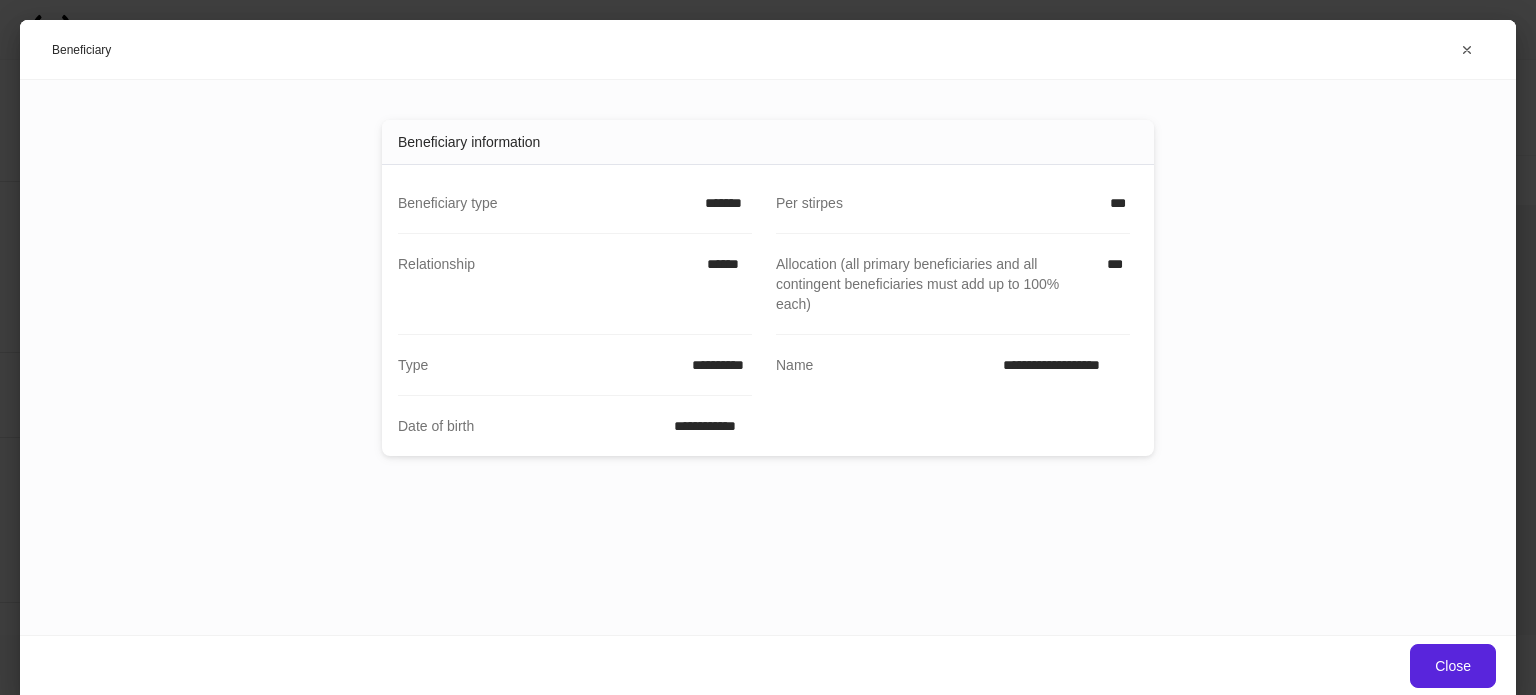 scroll, scrollTop: 0, scrollLeft: 0, axis: both 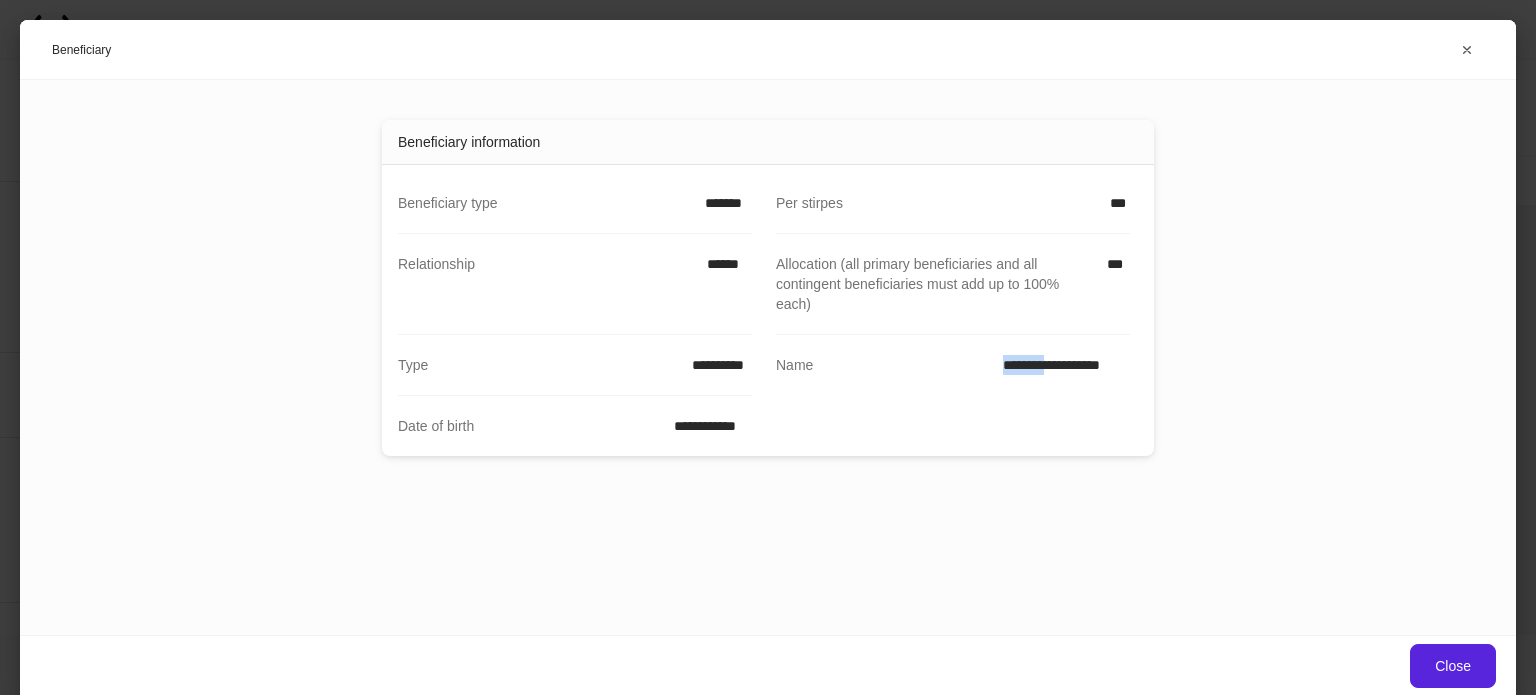 click on "**********" at bounding box center [1060, 365] 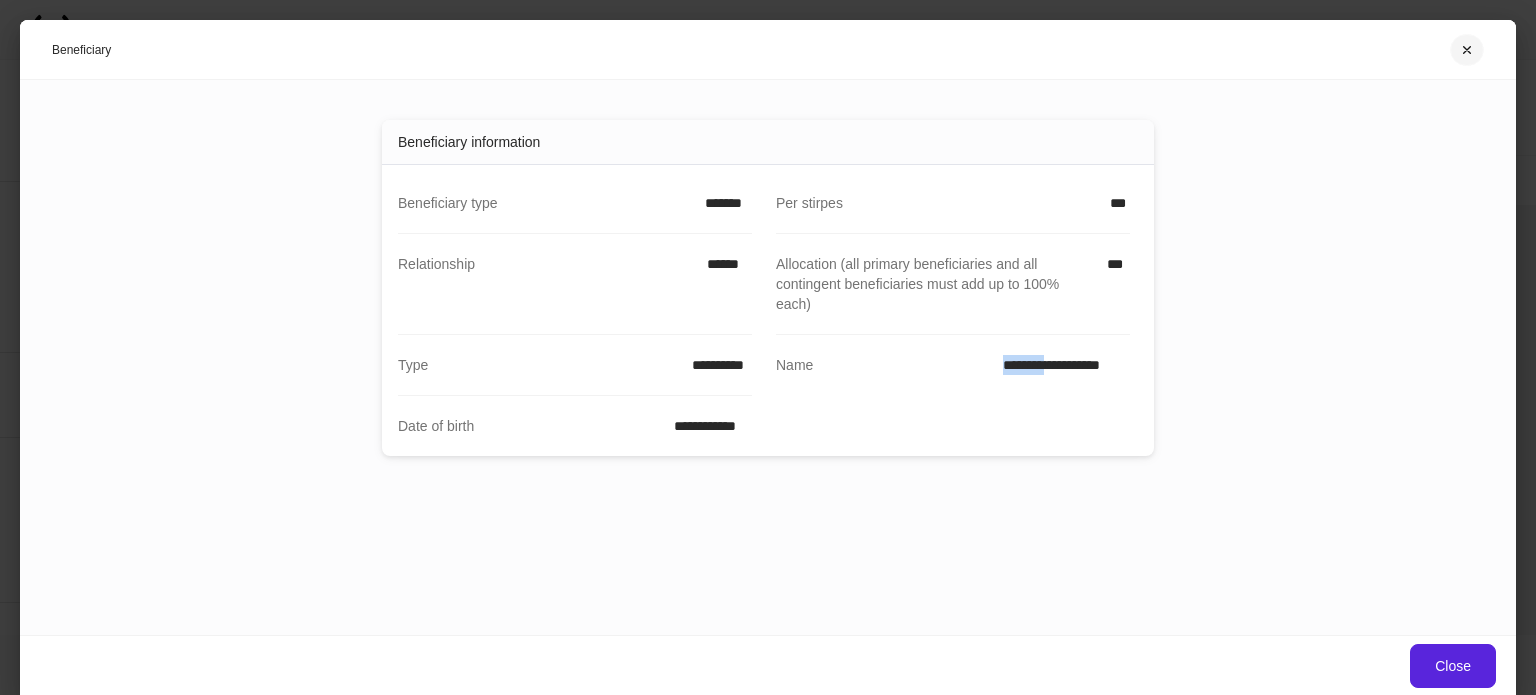 drag, startPoint x: 1459, startPoint y: 49, endPoint x: 1401, endPoint y: 67, distance: 60.728905 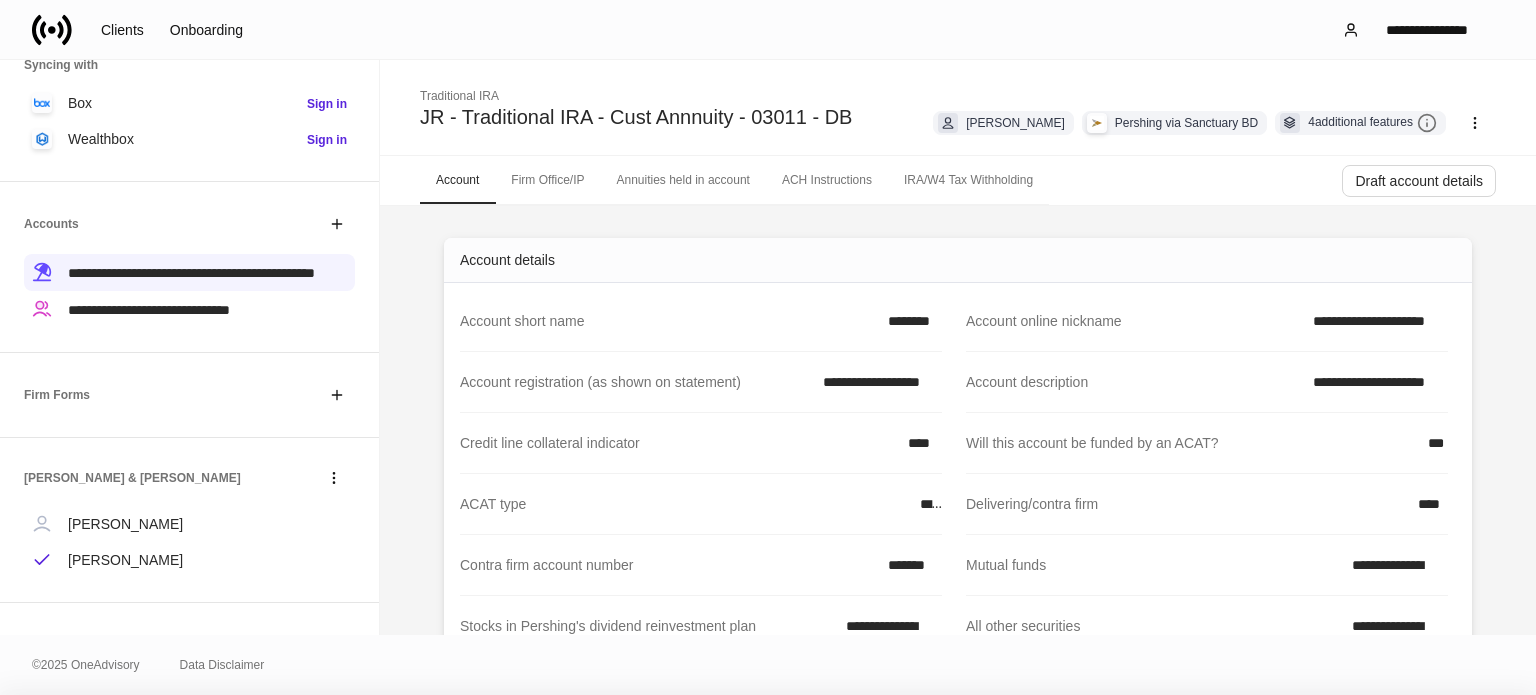 scroll, scrollTop: 468, scrollLeft: 0, axis: vertical 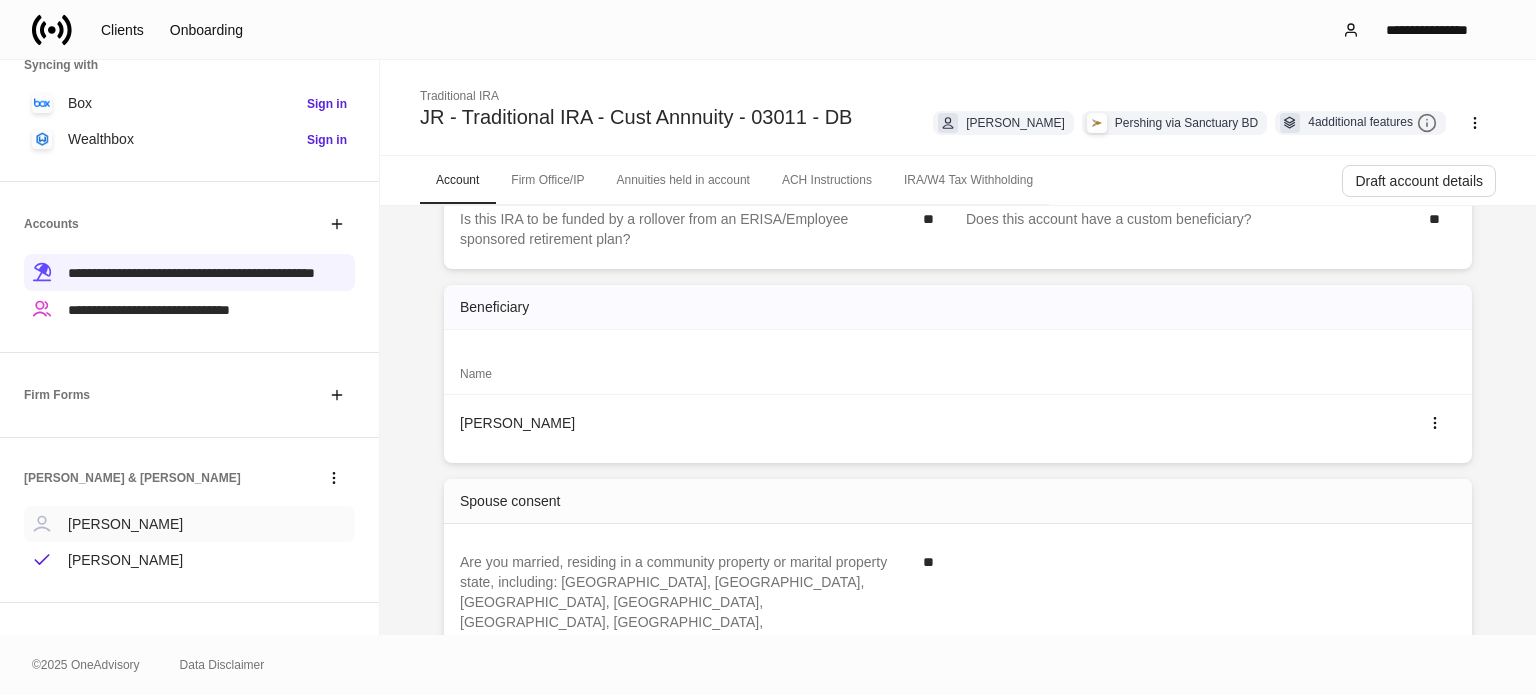 click on "[PERSON_NAME]" at bounding box center [189, 524] 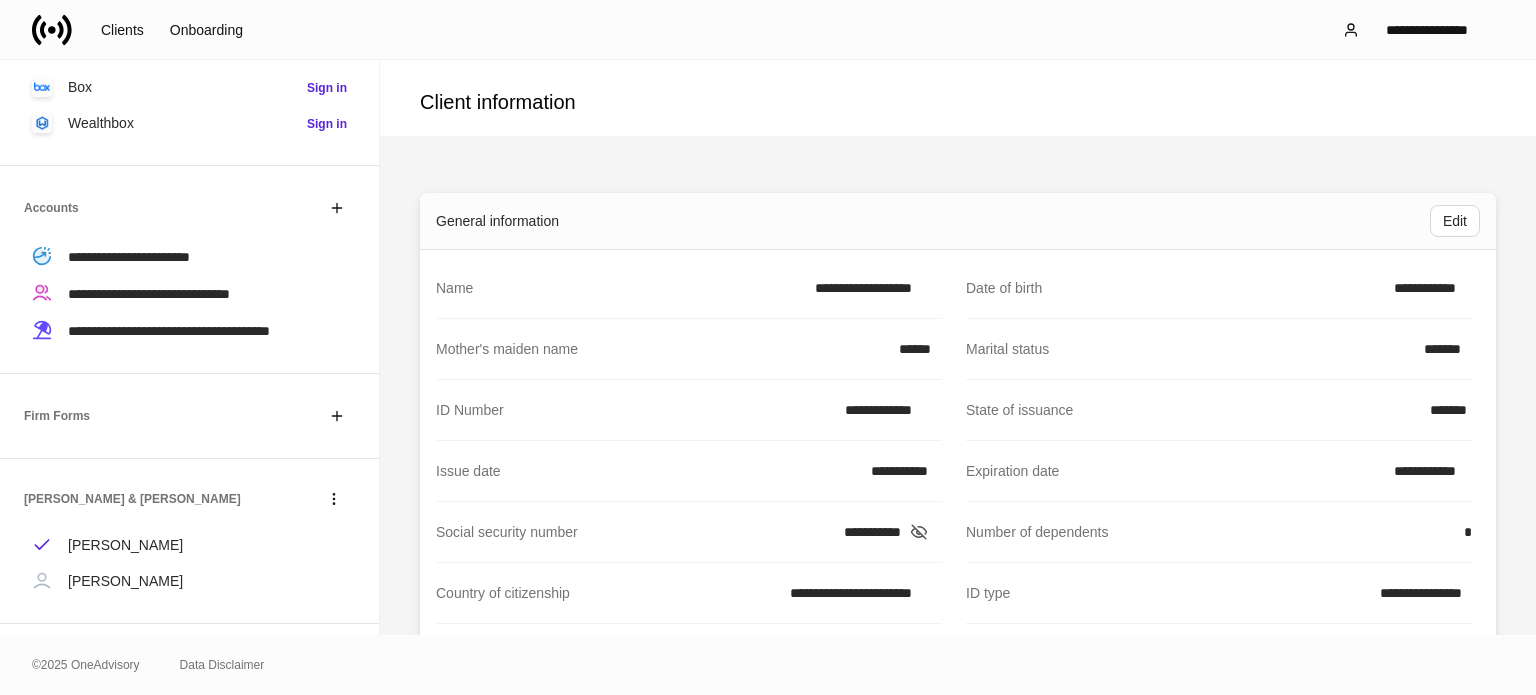 click on "**********" at bounding box center [689, 532] 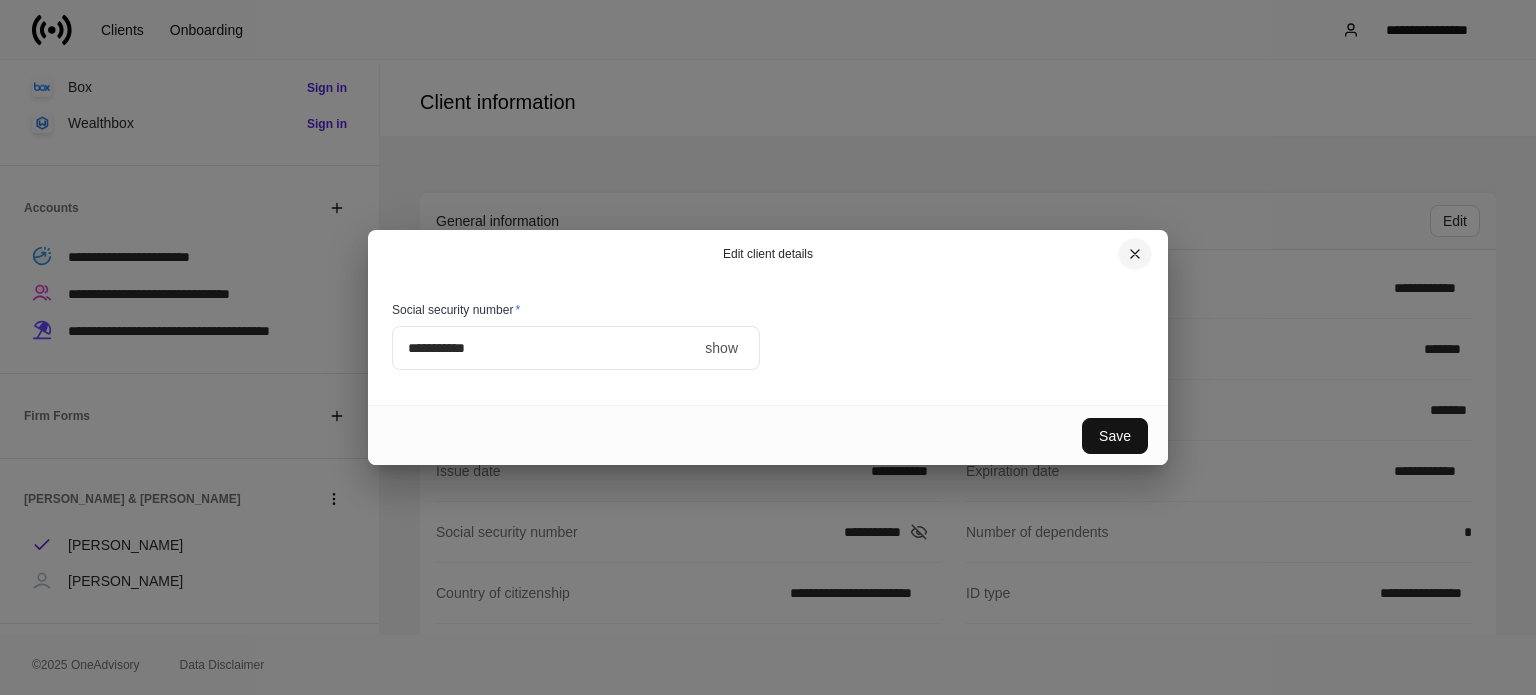 click 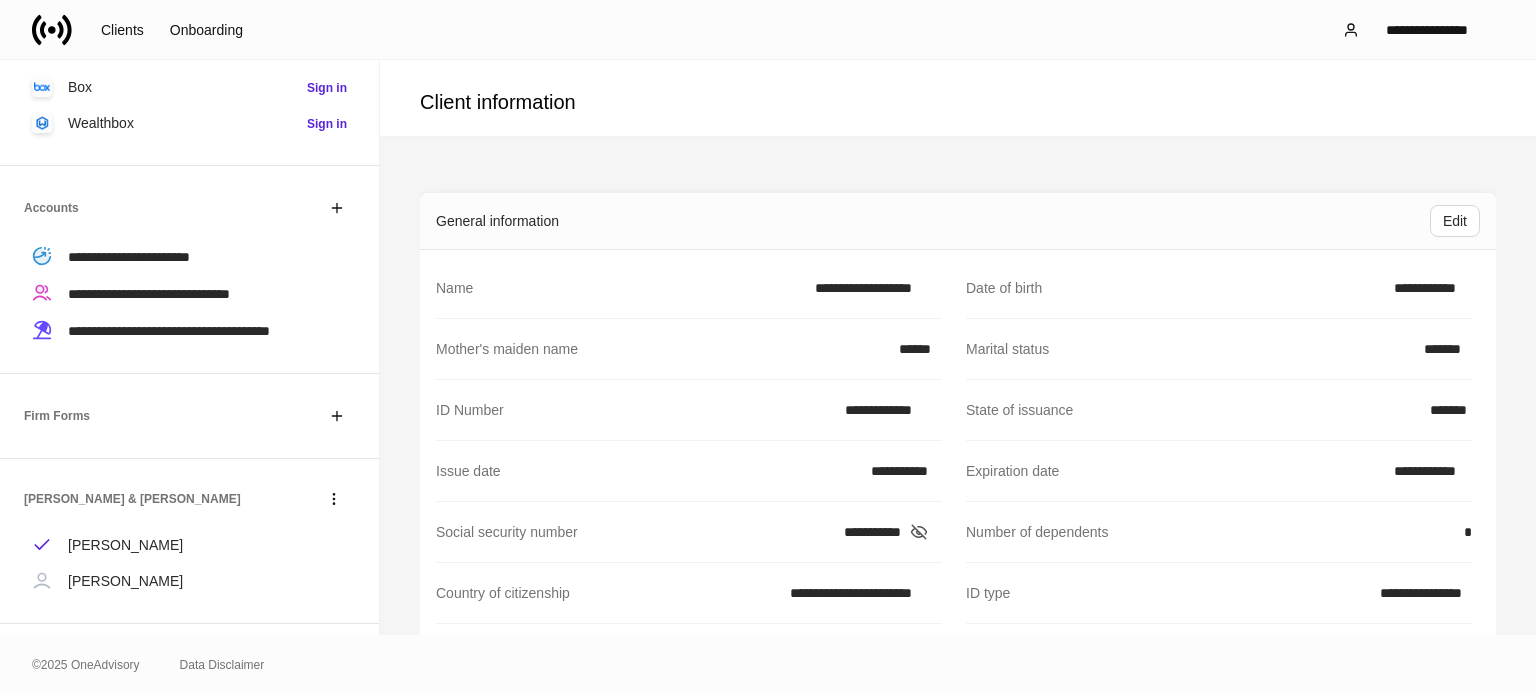 click 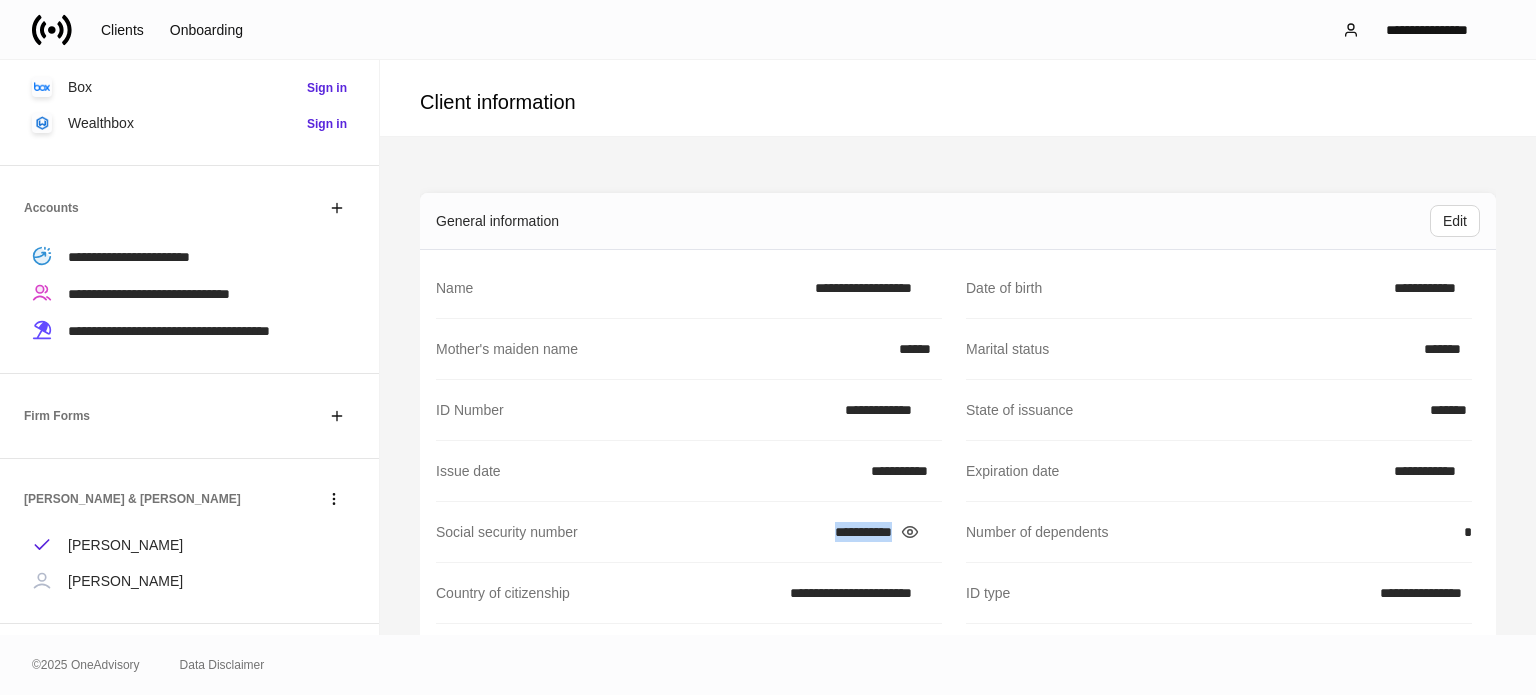 copy on "**********" 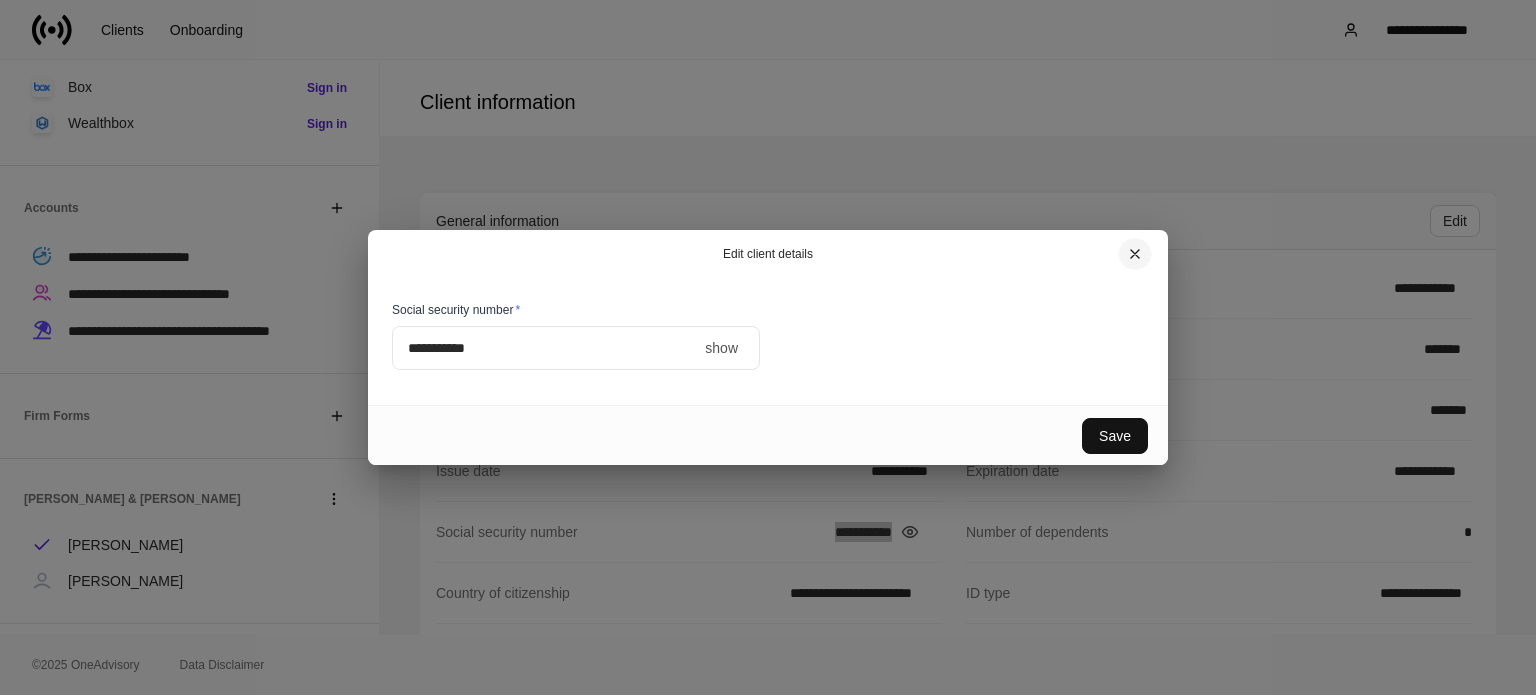 click 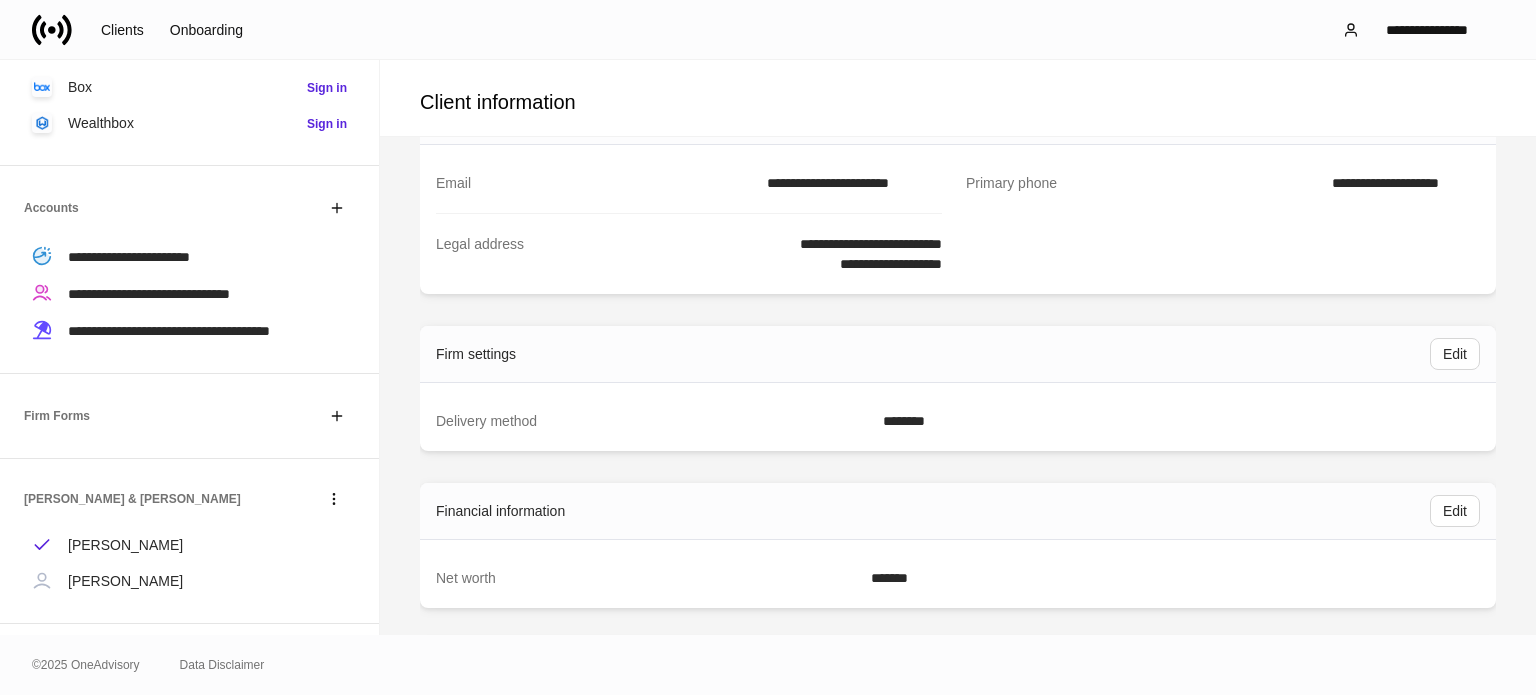 scroll, scrollTop: 1300, scrollLeft: 0, axis: vertical 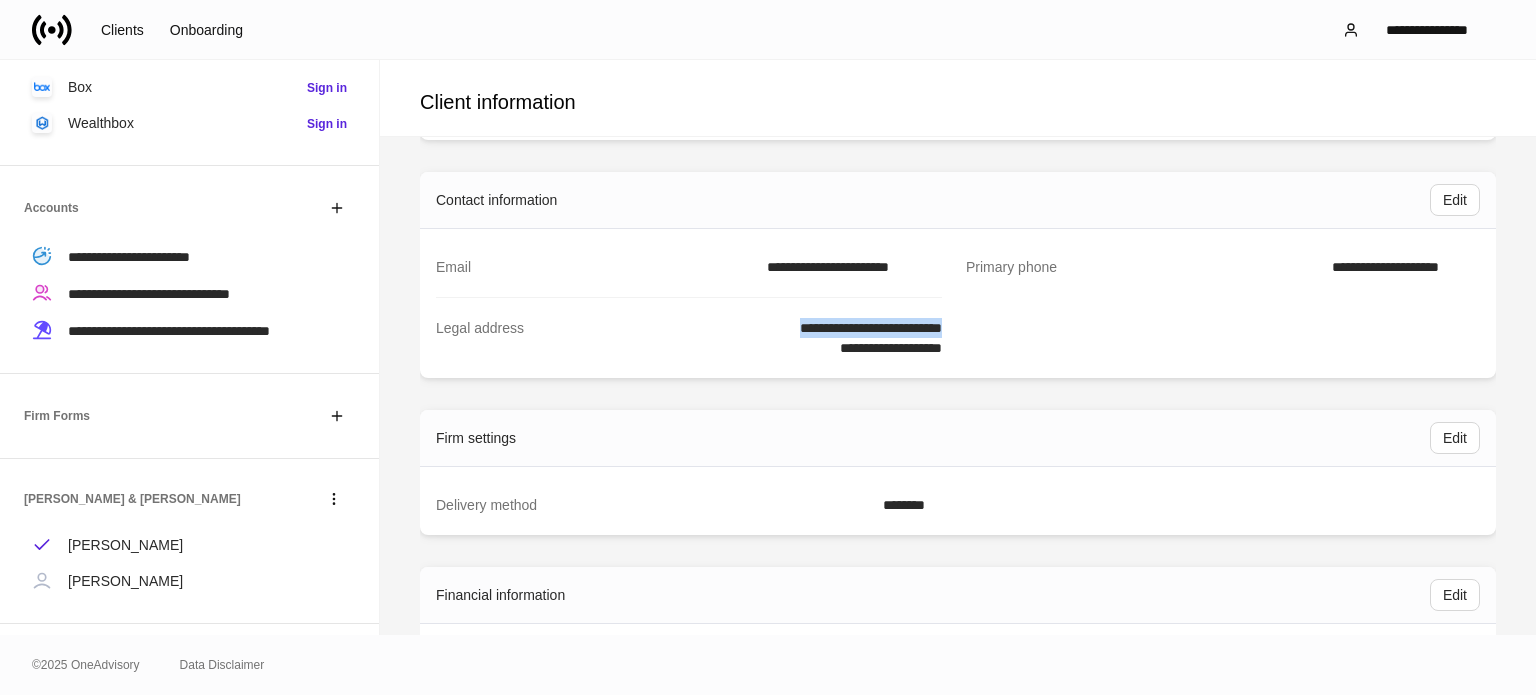 copy on "**********" 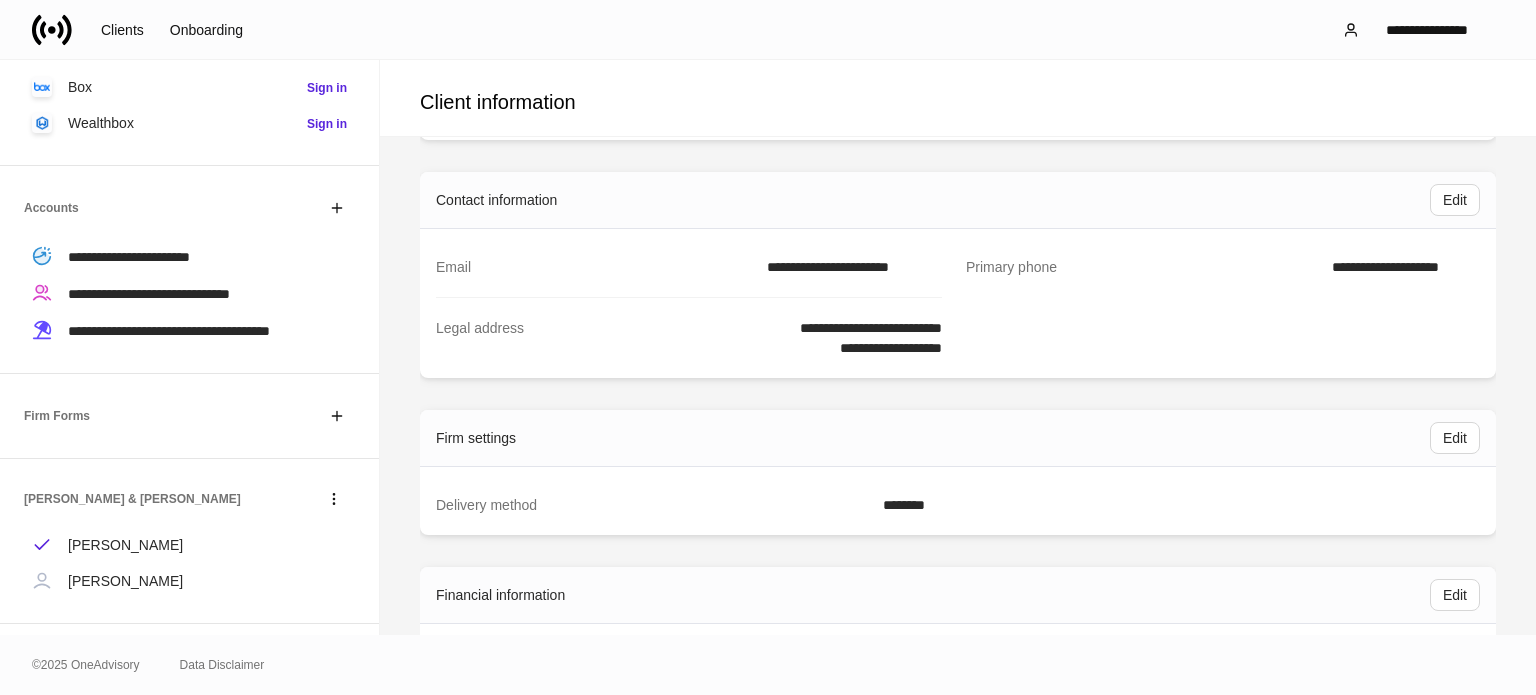 click on "**********" at bounding box center (1219, 267) 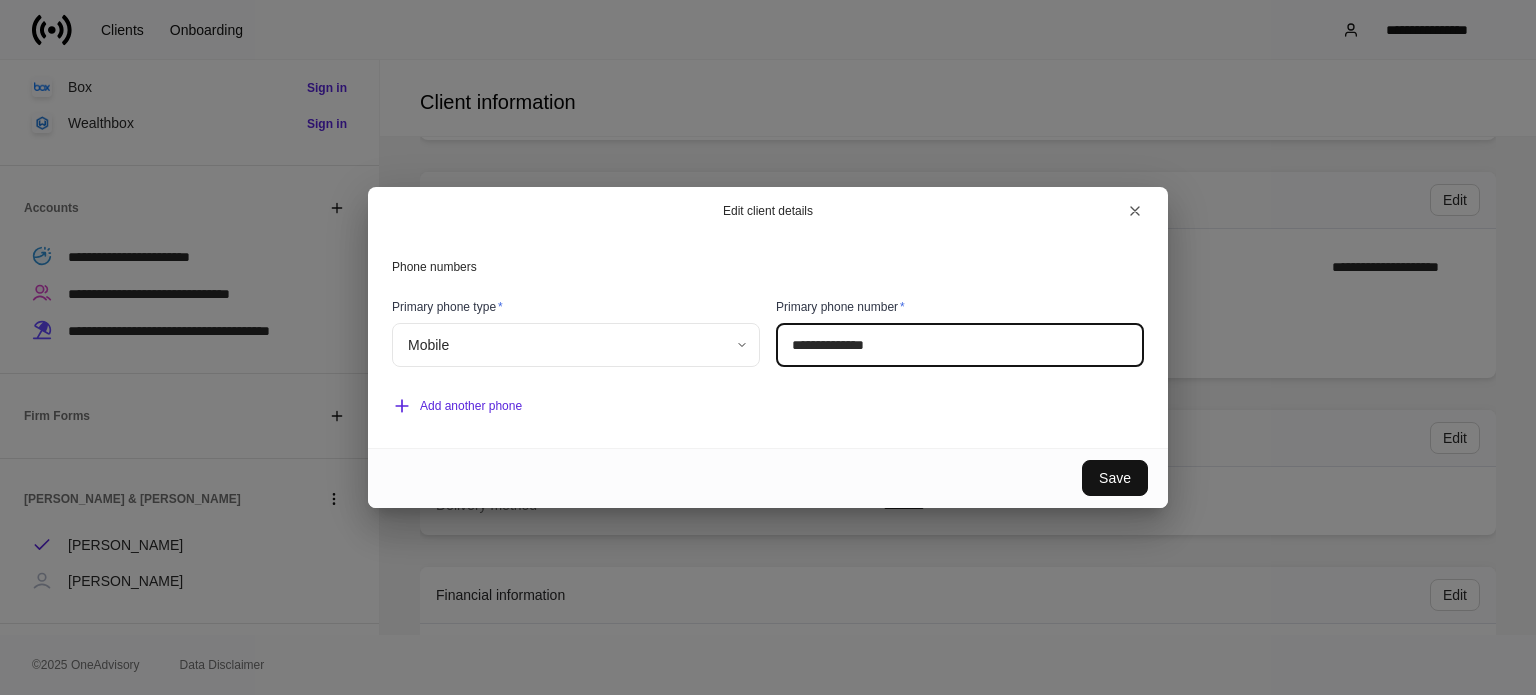 drag, startPoint x: 957, startPoint y: 345, endPoint x: 734, endPoint y: 342, distance: 223.02017 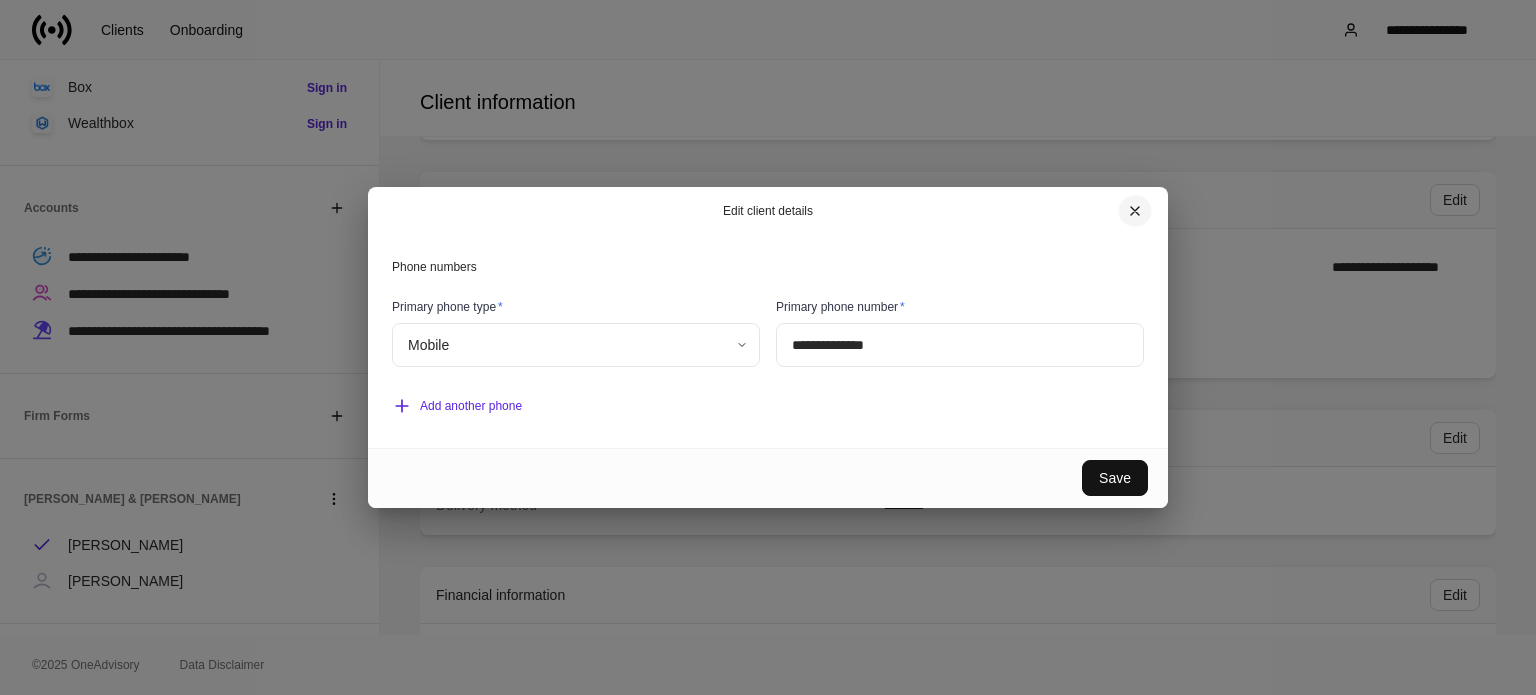 click at bounding box center (1135, 211) 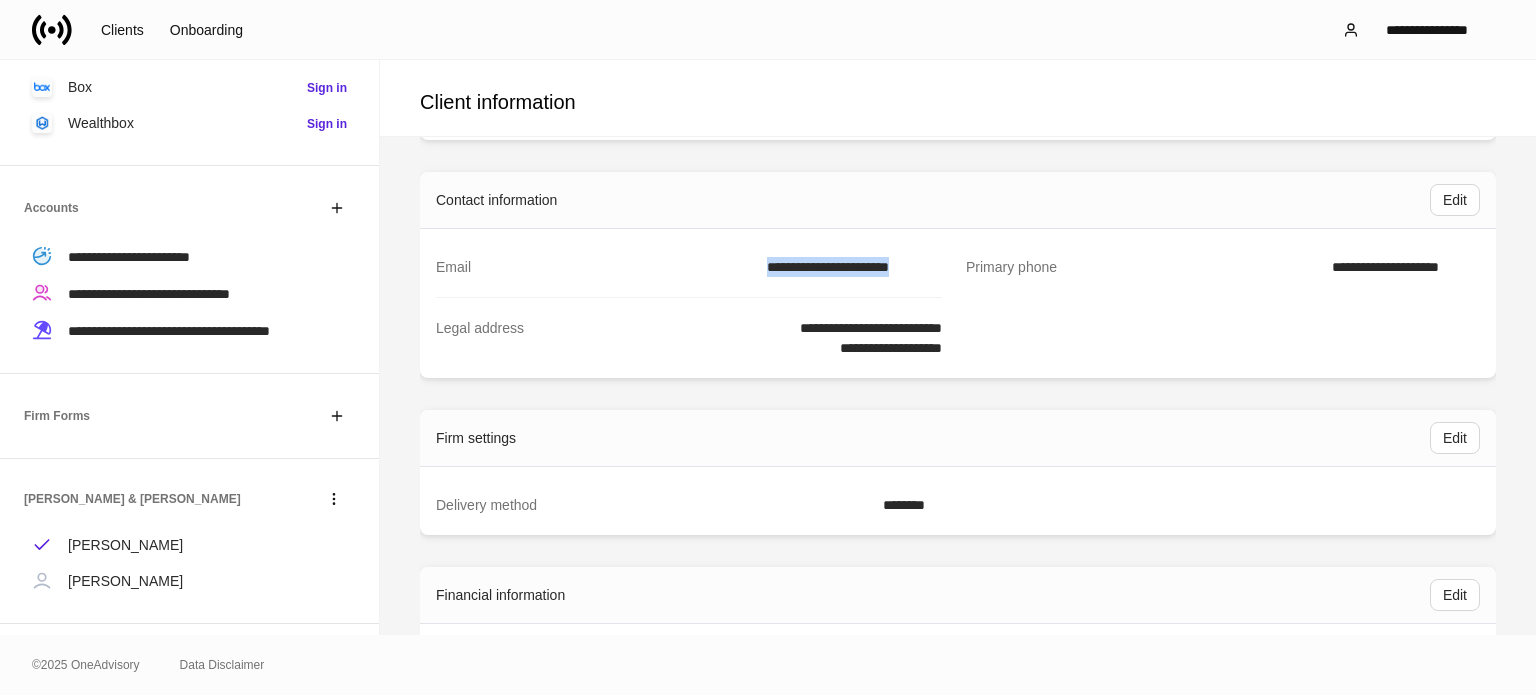 copy on "**********" 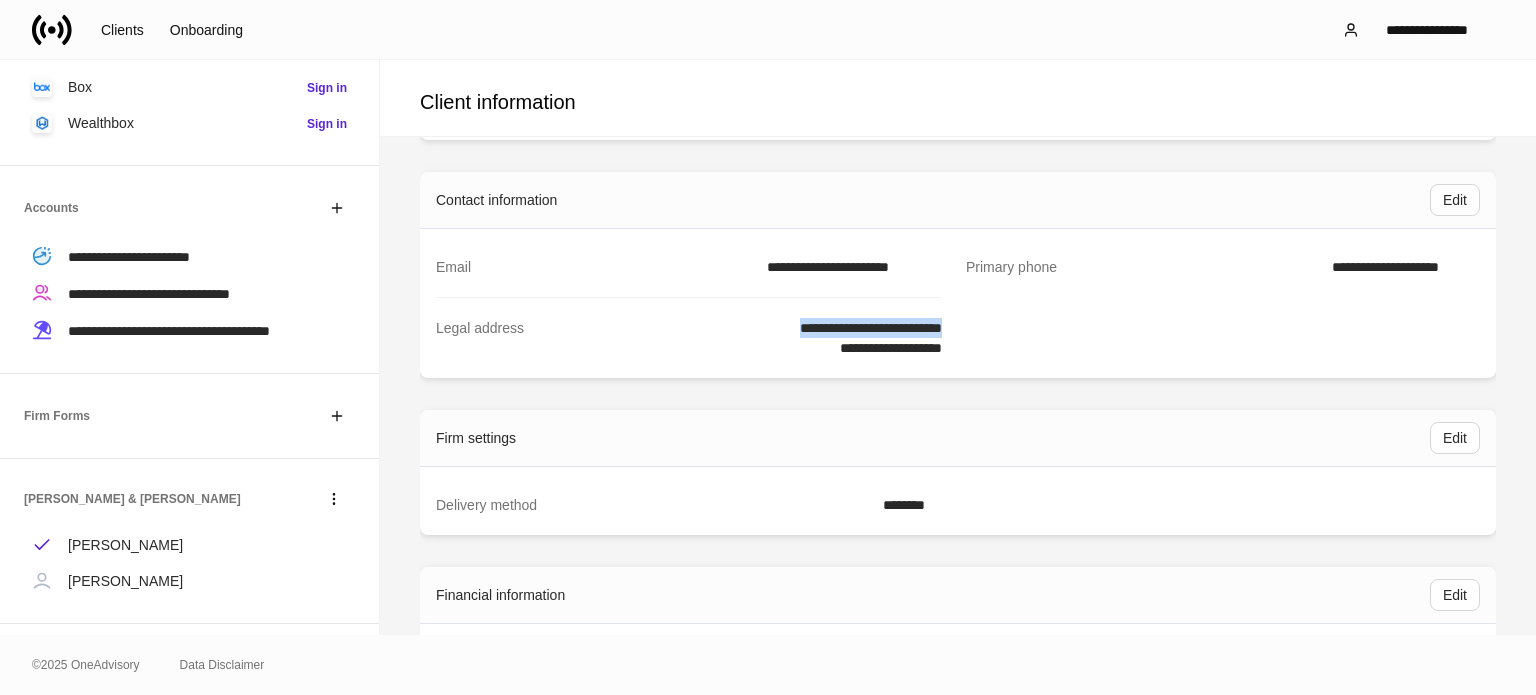 copy on "**********" 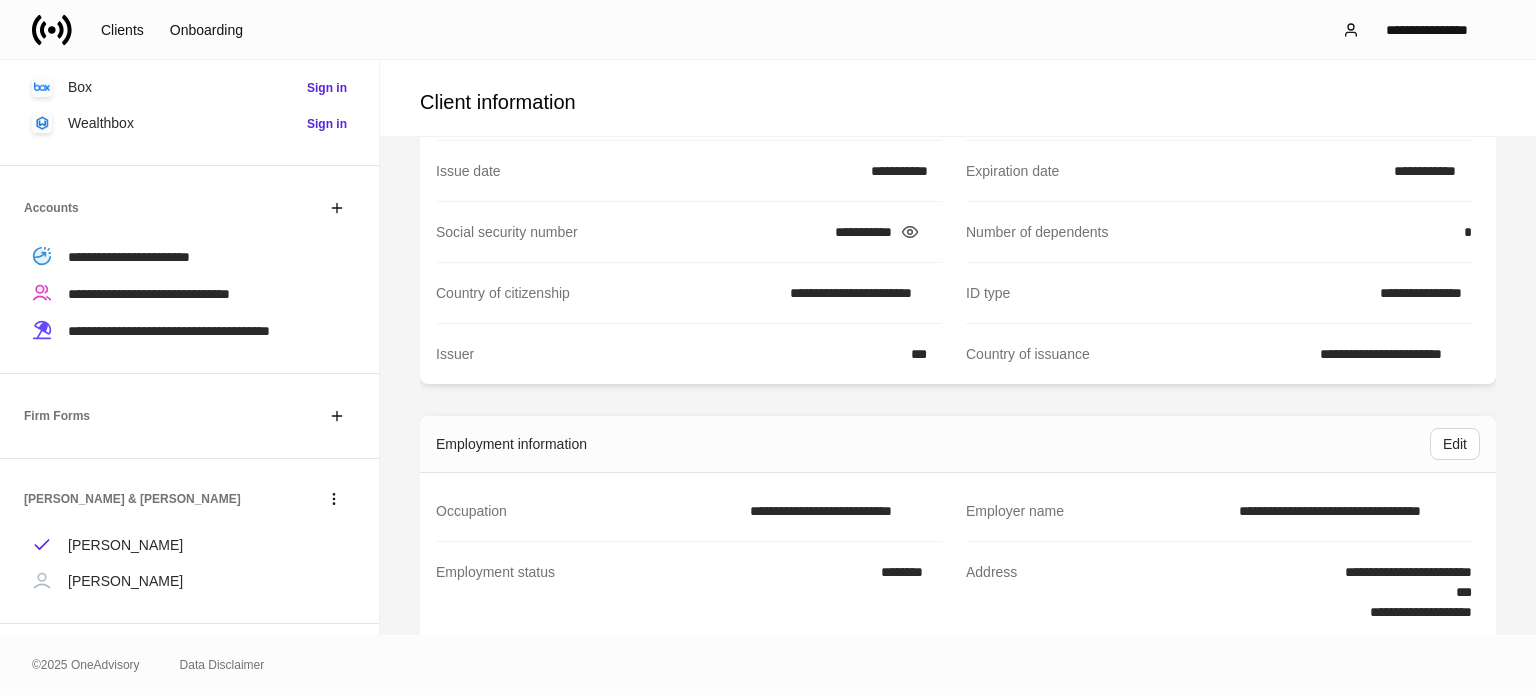 scroll, scrollTop: 100, scrollLeft: 0, axis: vertical 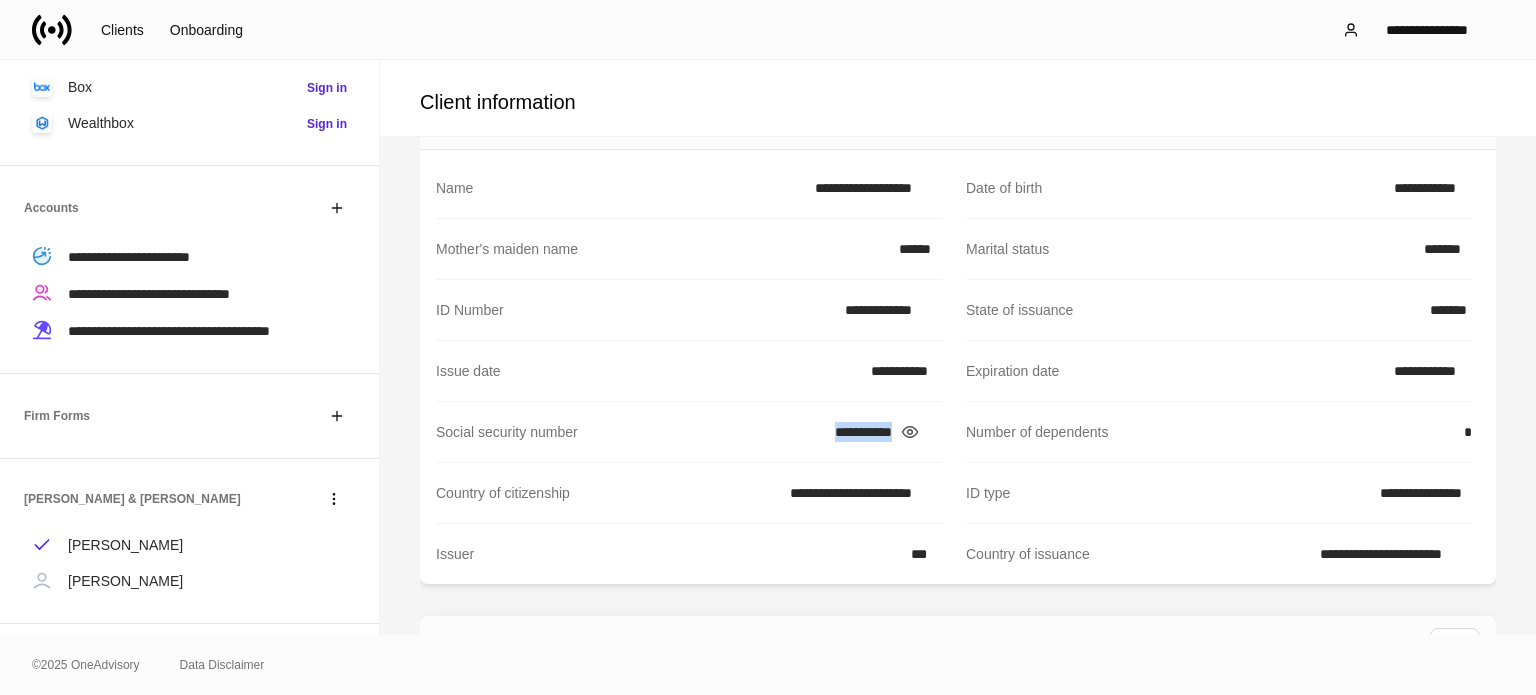 copy on "**********" 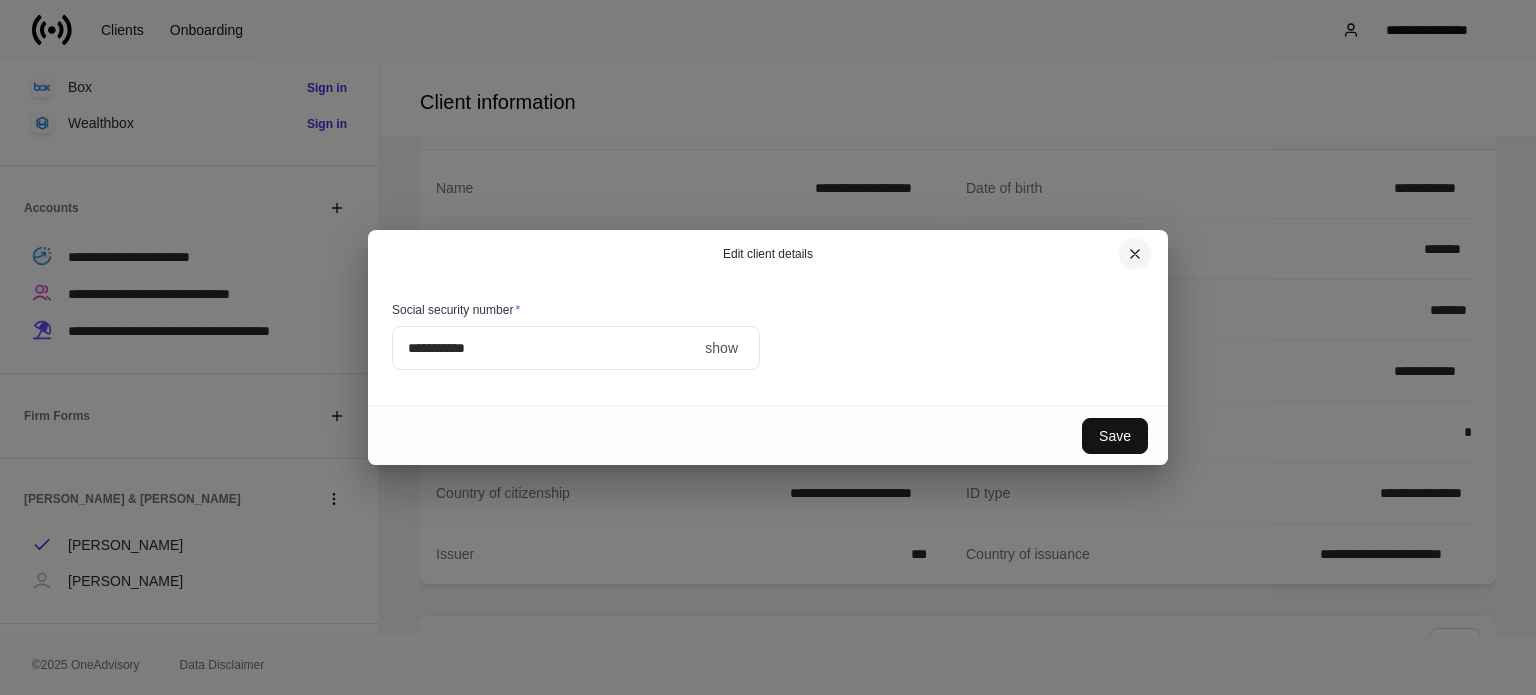 click 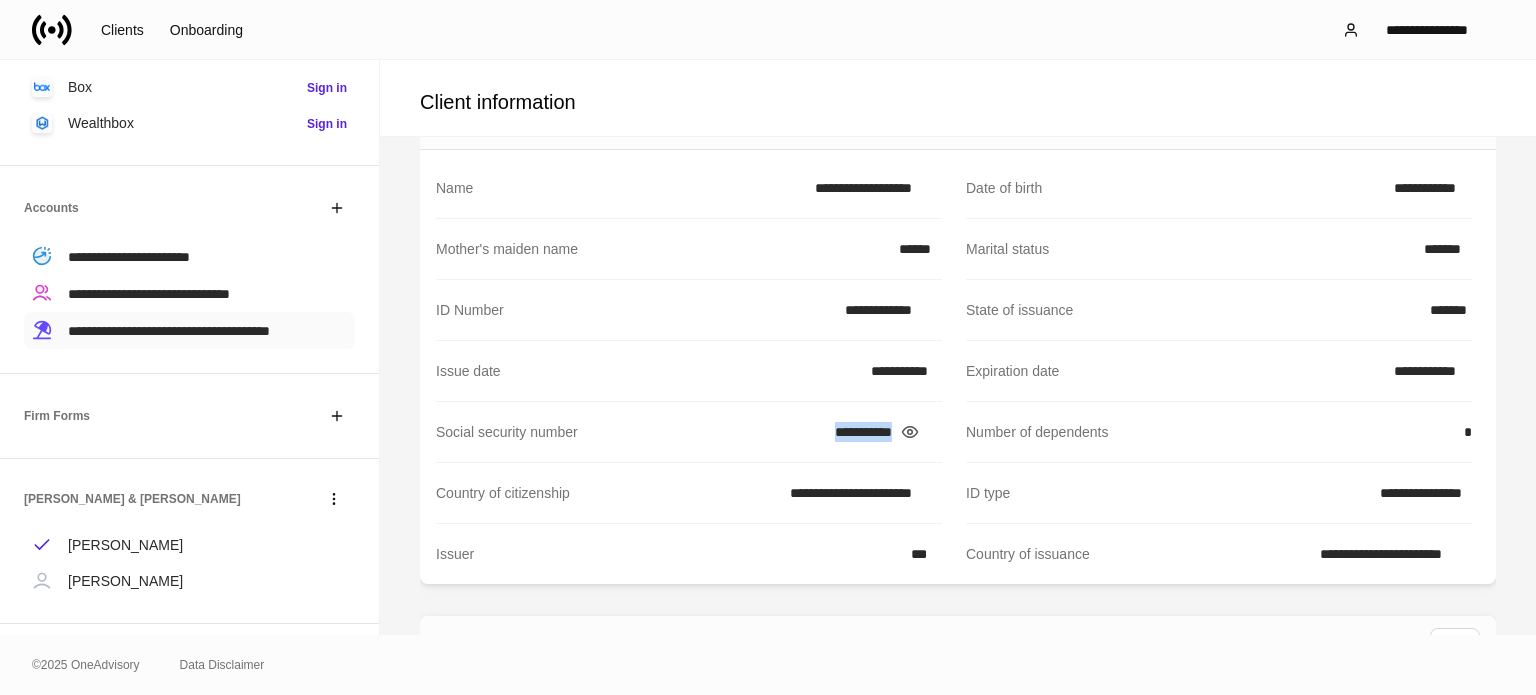 click on "**********" at bounding box center [169, 331] 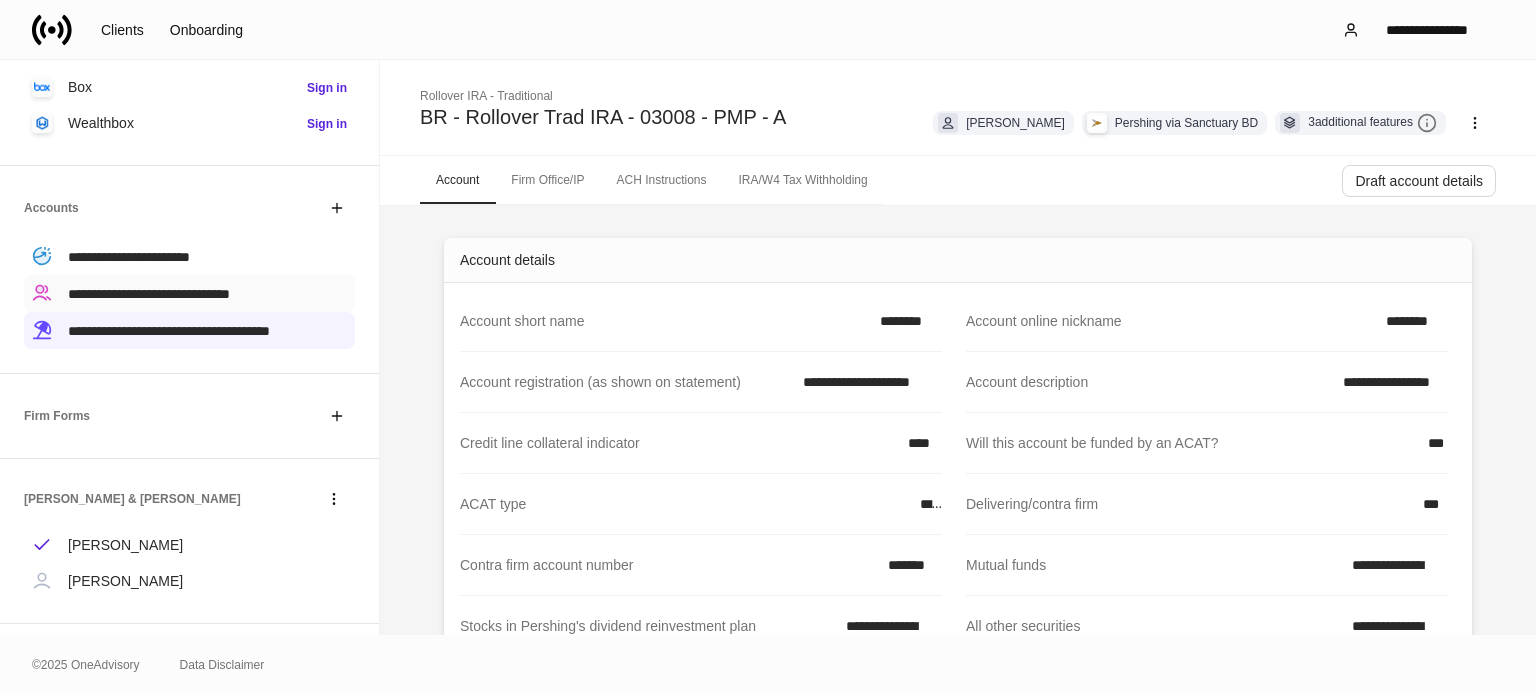 click on "**********" at bounding box center (189, 293) 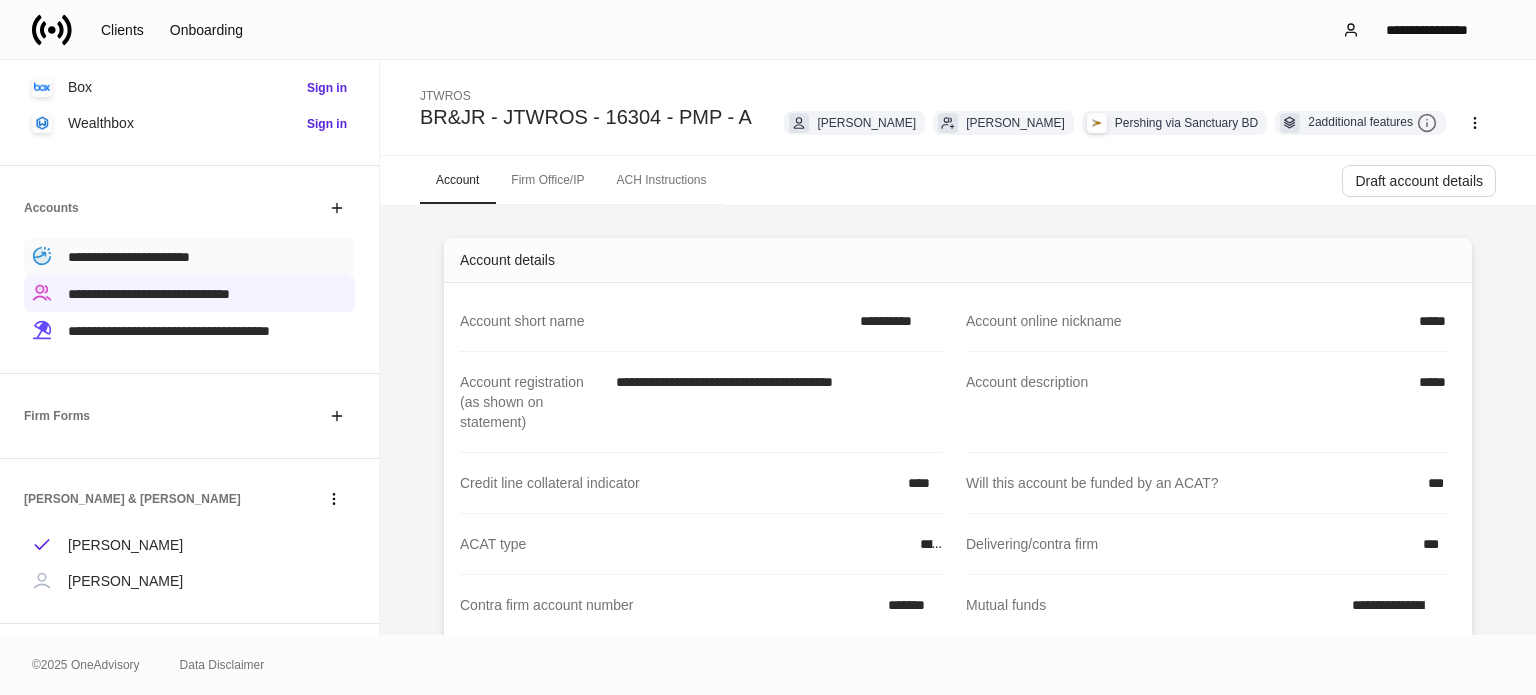 click on "**********" at bounding box center (189, 256) 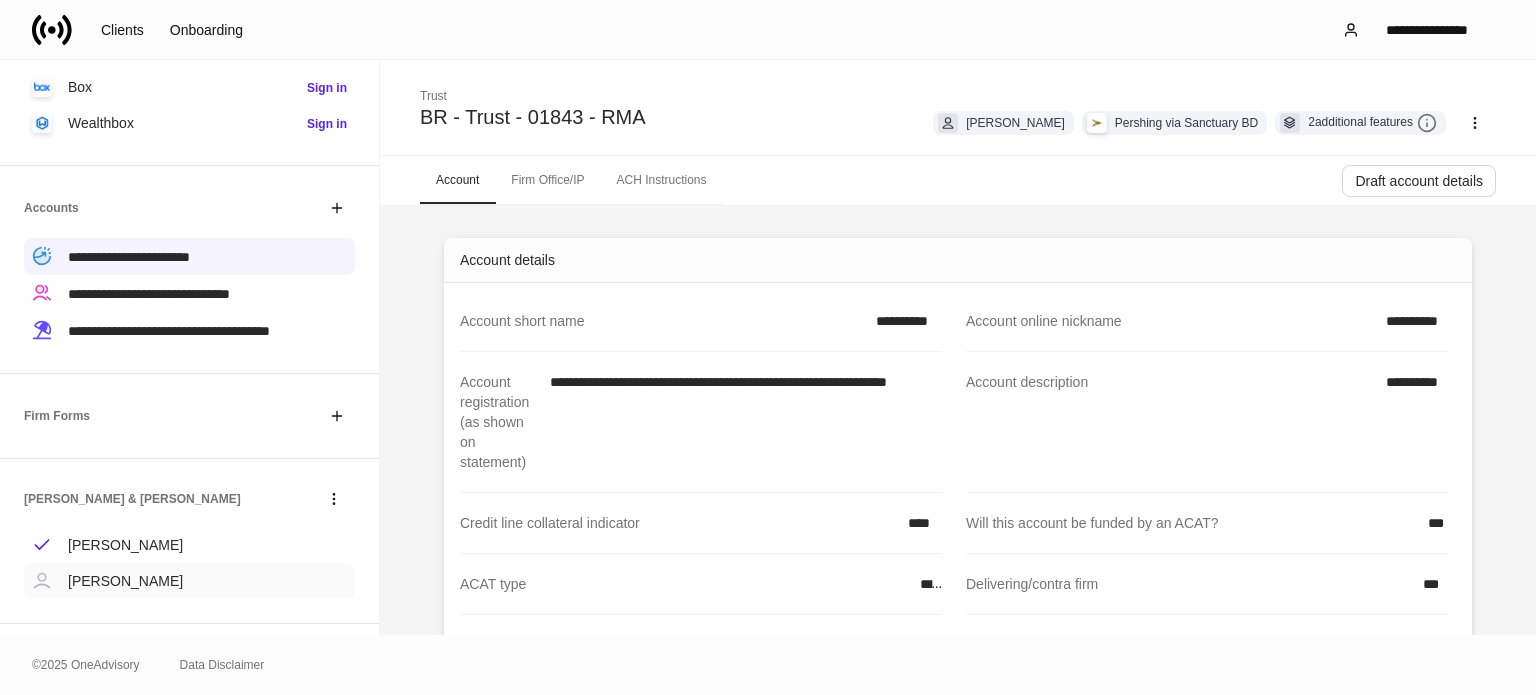 click on "[PERSON_NAME]" at bounding box center (189, 581) 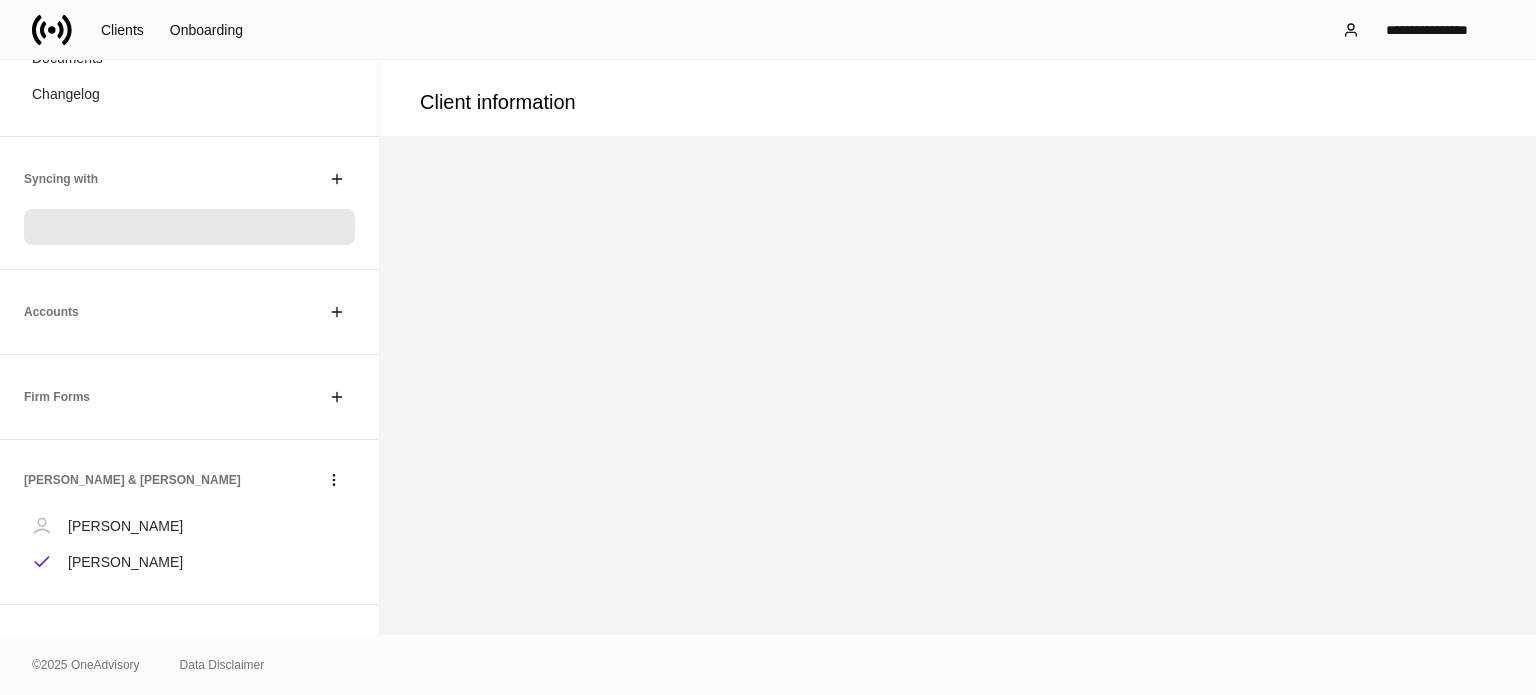 scroll, scrollTop: 316, scrollLeft: 0, axis: vertical 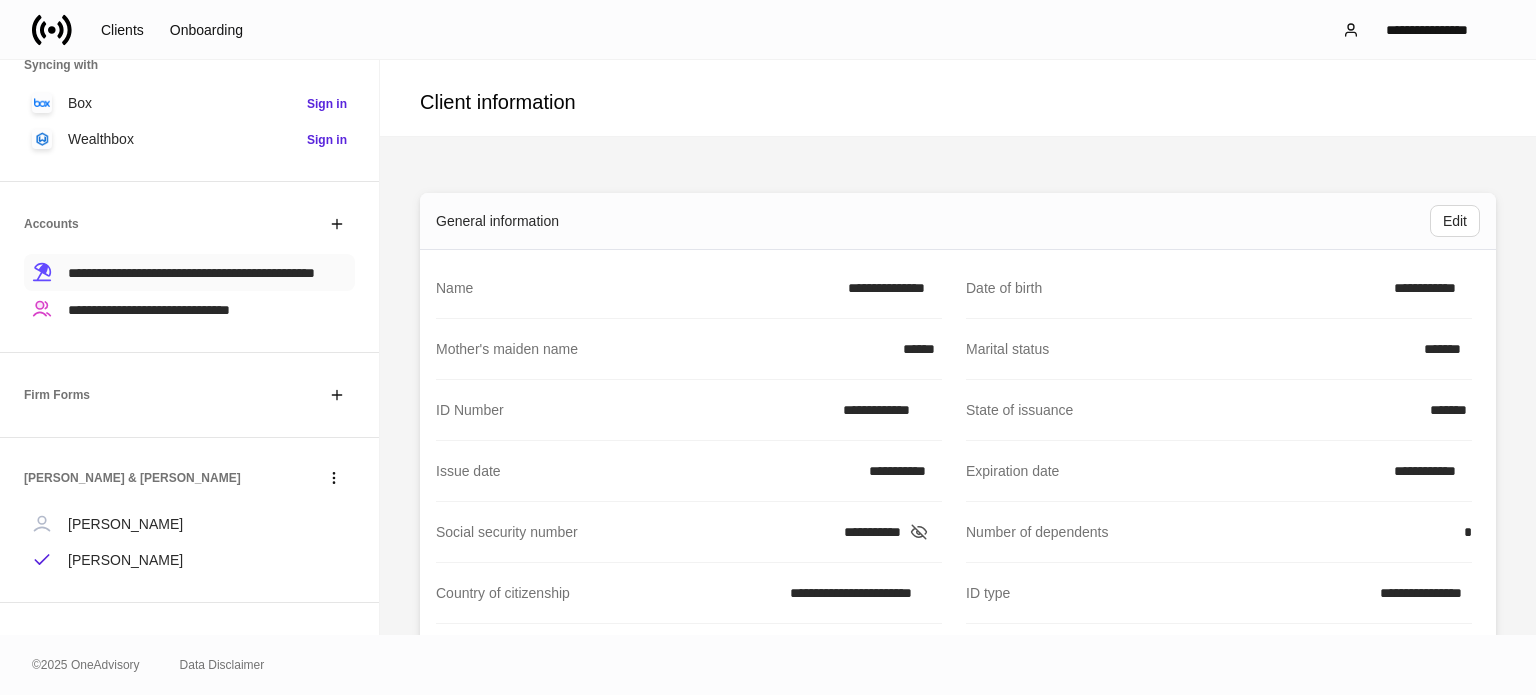 click on "**********" at bounding box center (191, 273) 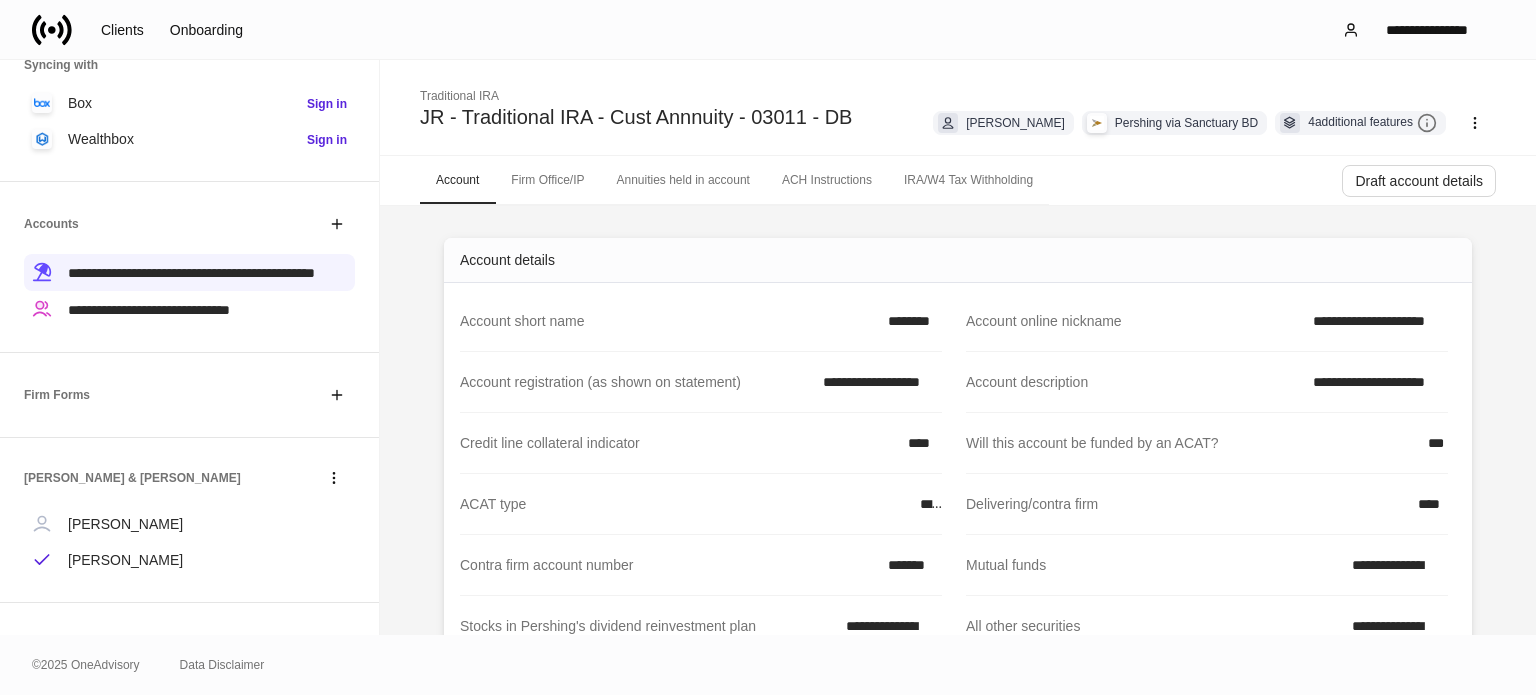 click on "Annuities held in account" at bounding box center (682, 180) 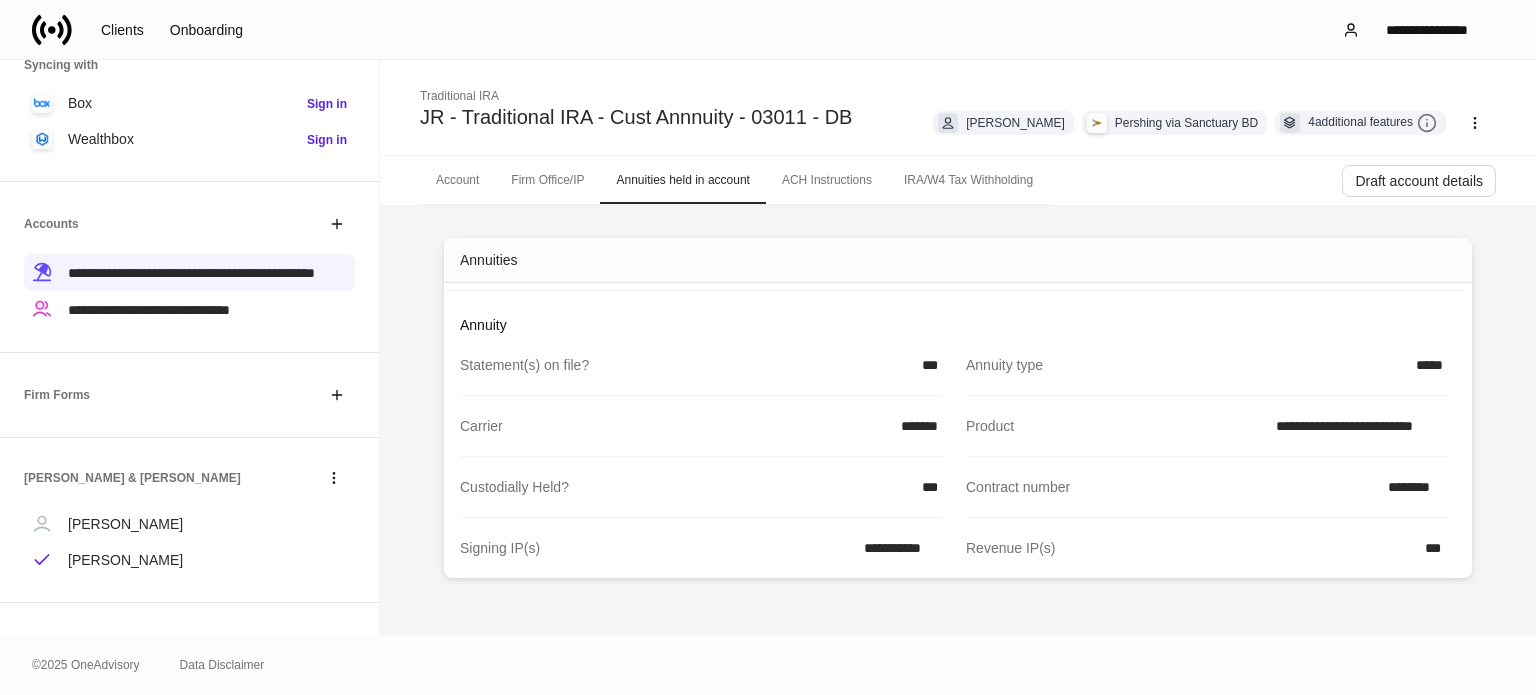 click on "********" at bounding box center (1412, 487) 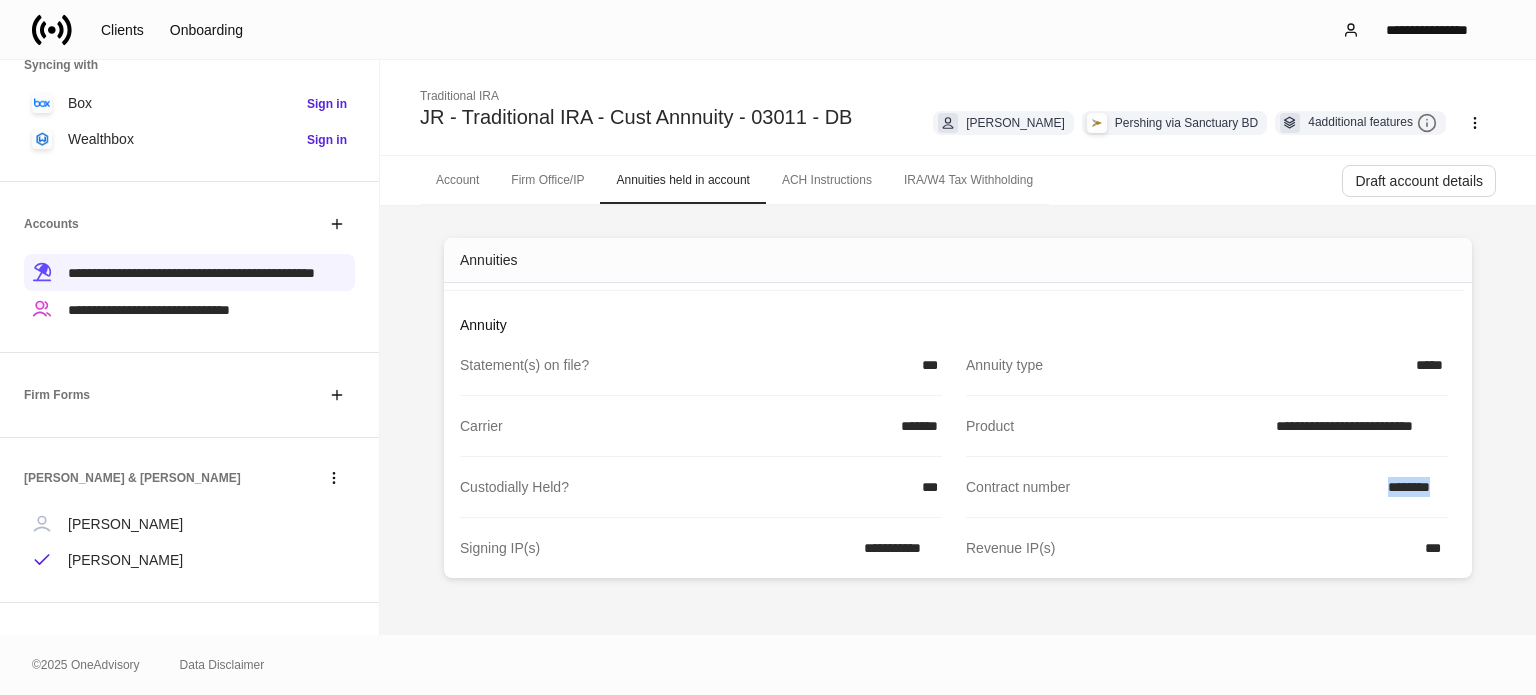 click on "********" at bounding box center (1412, 487) 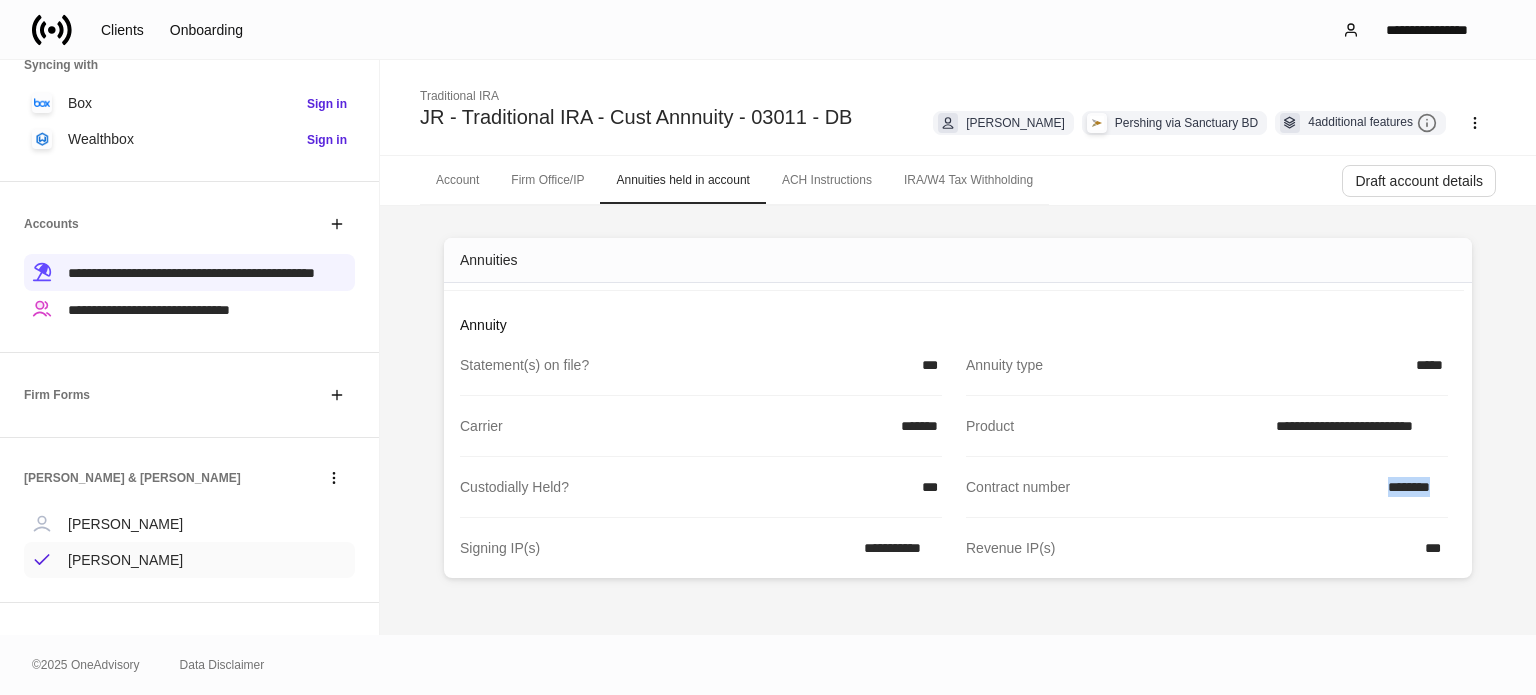 click on "[PERSON_NAME]" at bounding box center (189, 560) 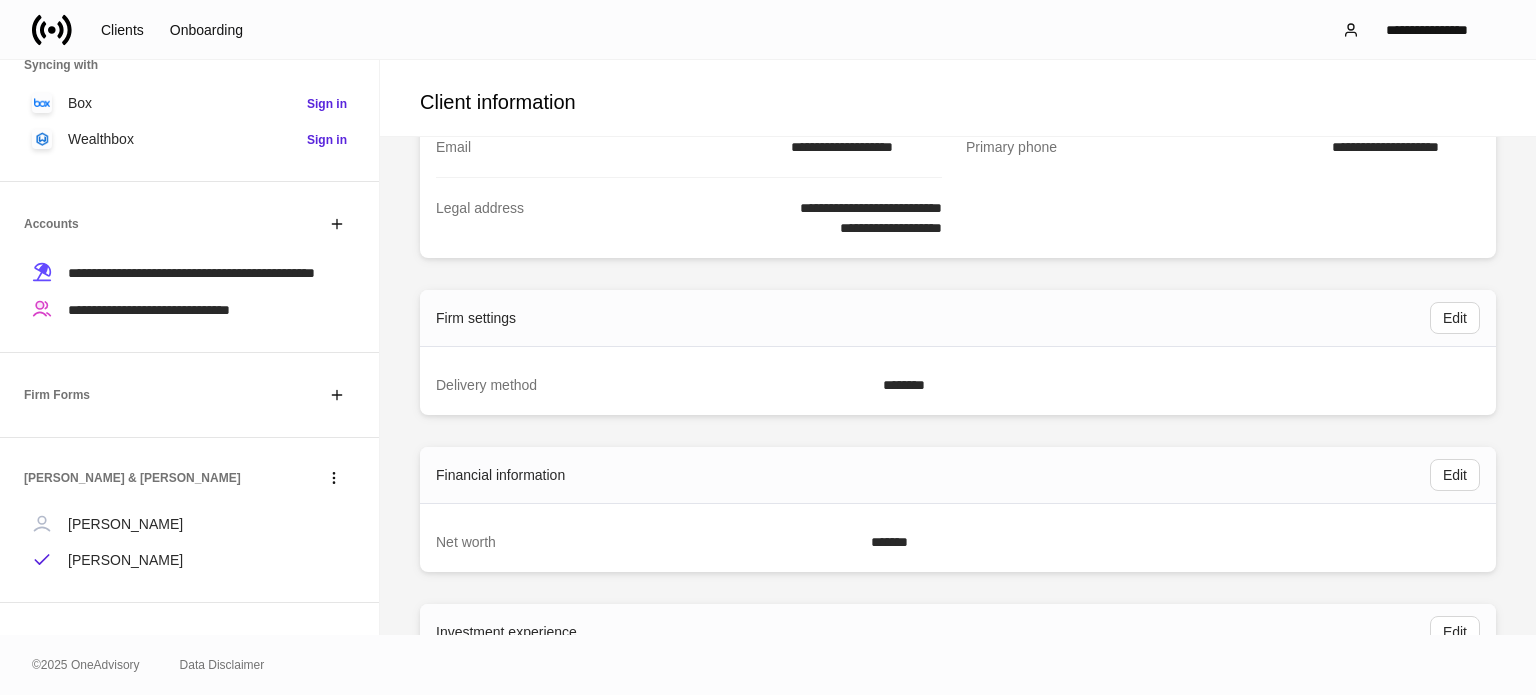 scroll, scrollTop: 1200, scrollLeft: 0, axis: vertical 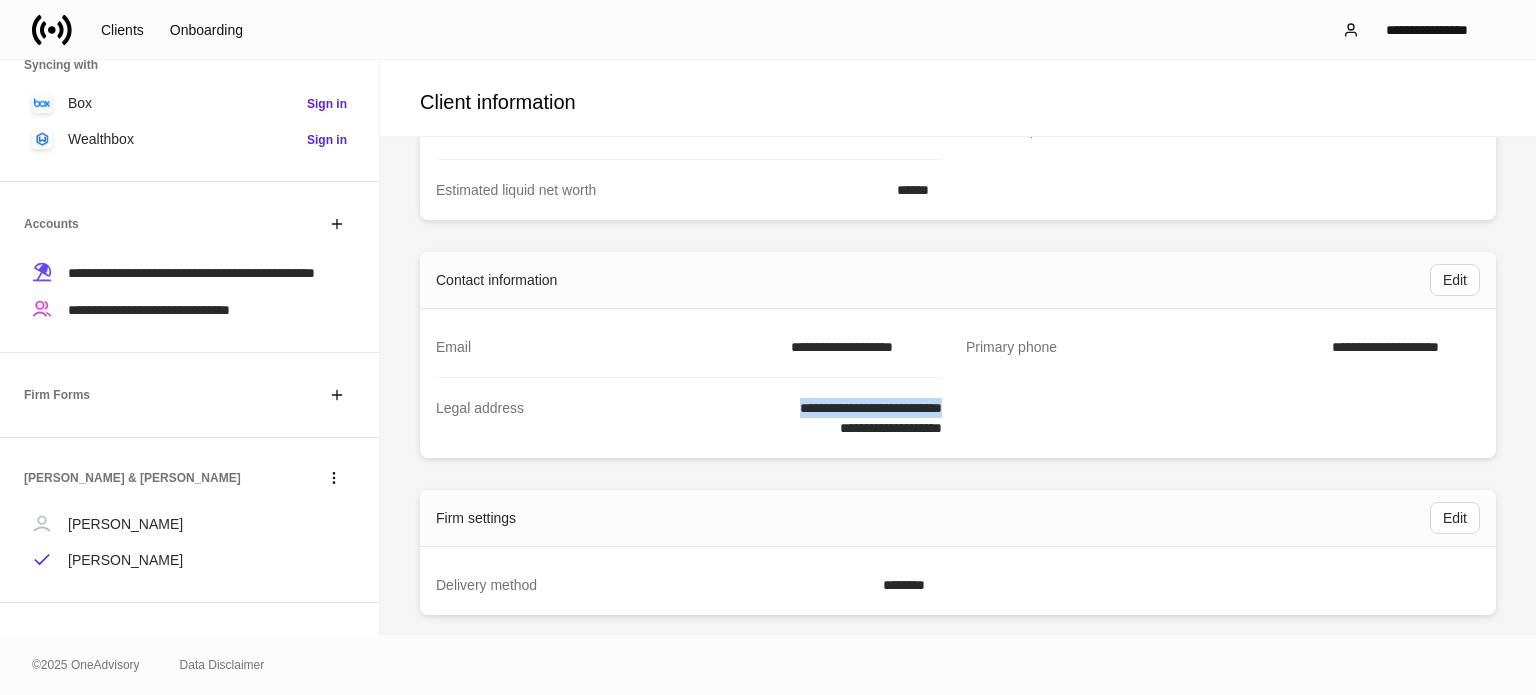 drag, startPoint x: 755, startPoint y: 406, endPoint x: 939, endPoint y: 412, distance: 184.0978 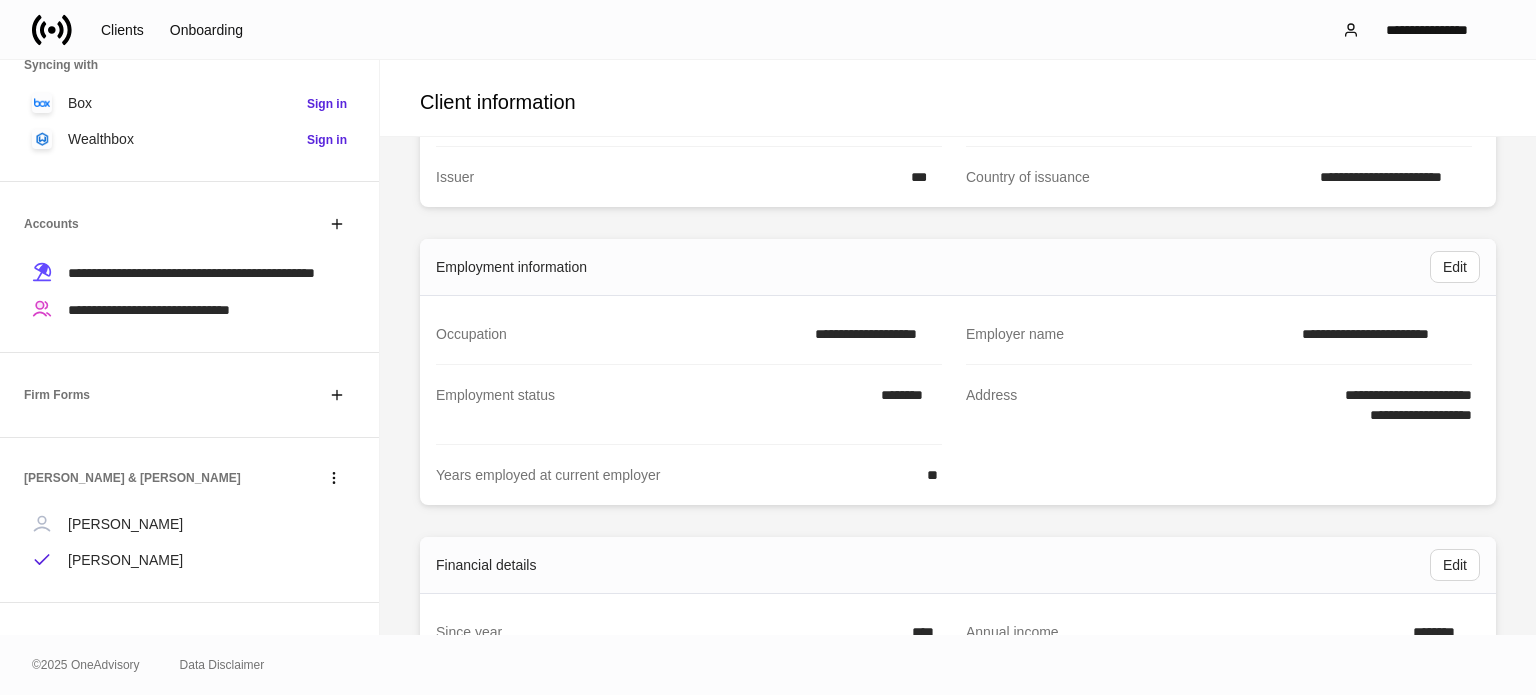 scroll, scrollTop: 300, scrollLeft: 0, axis: vertical 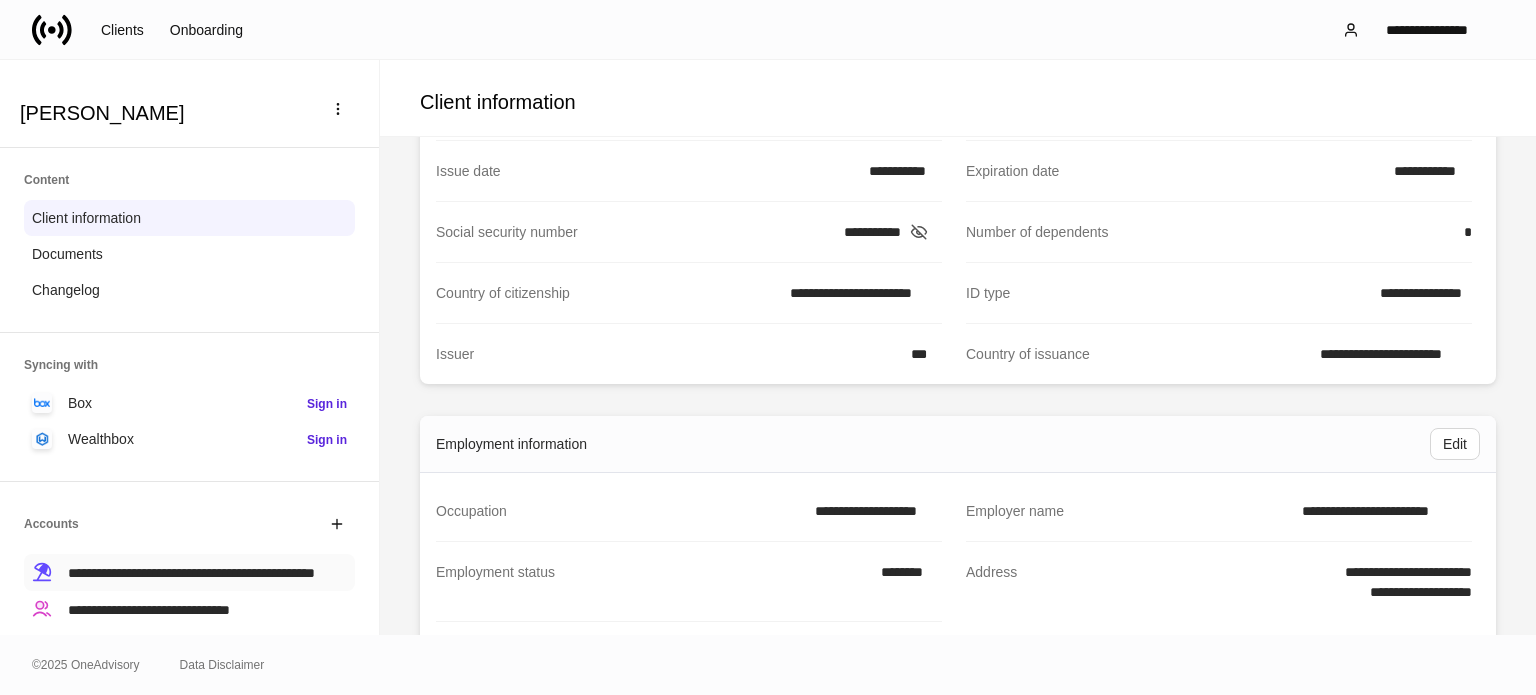 click on "**********" at bounding box center [191, 573] 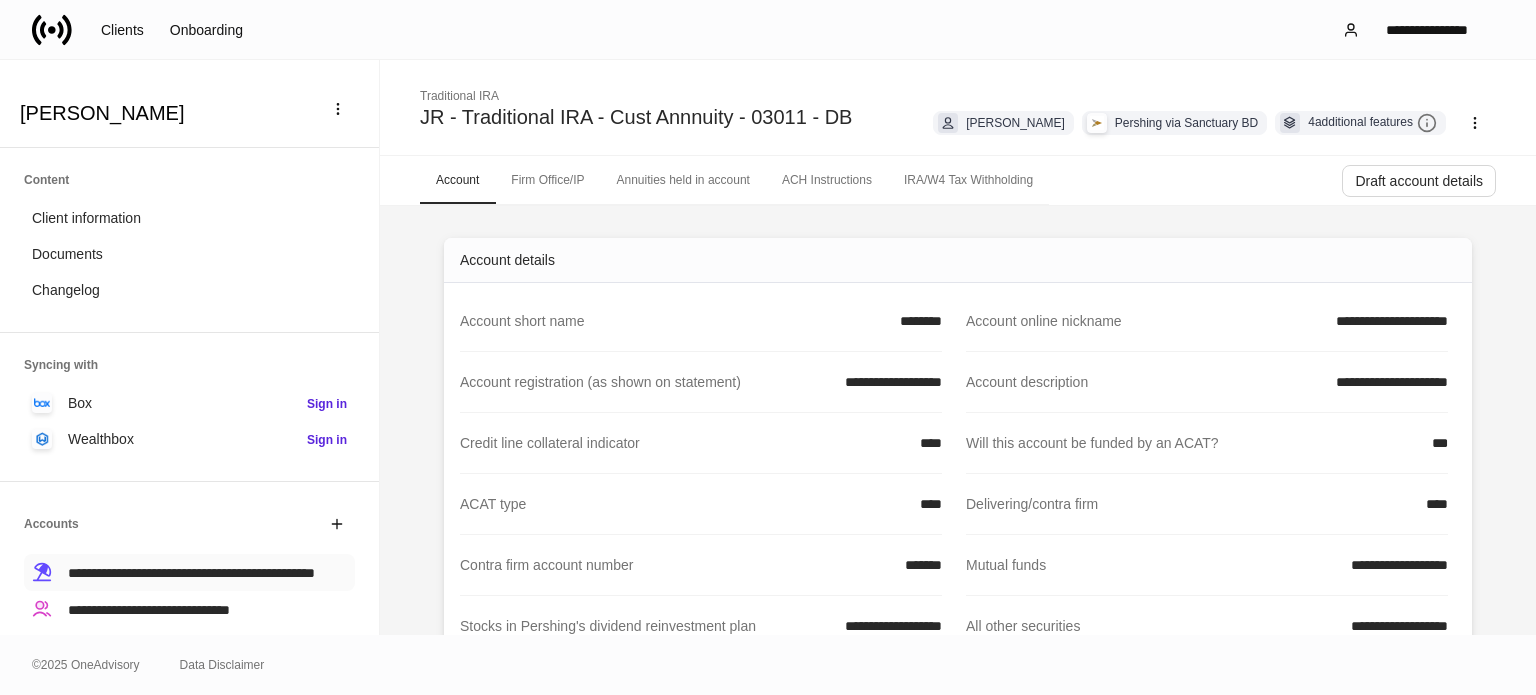 scroll, scrollTop: 0, scrollLeft: 0, axis: both 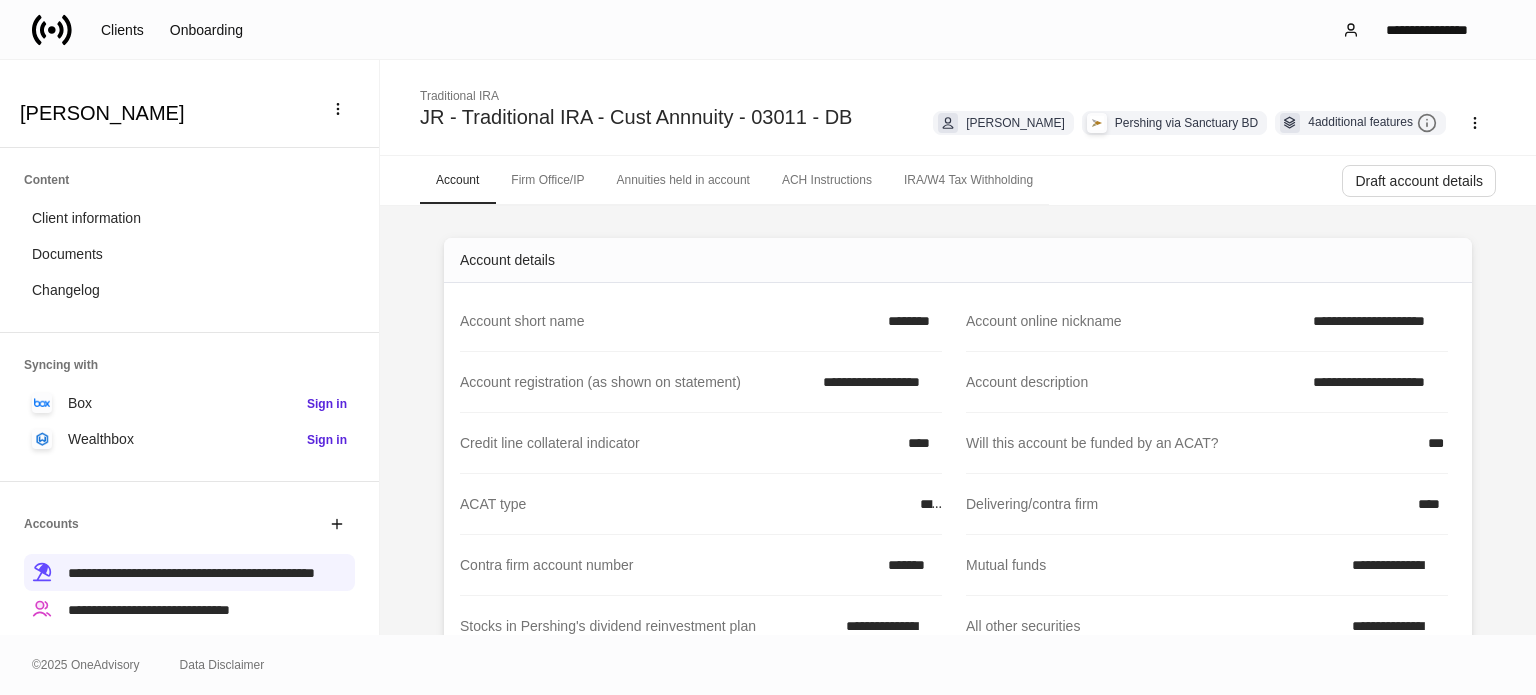 click on "Annuities held in account" at bounding box center [682, 180] 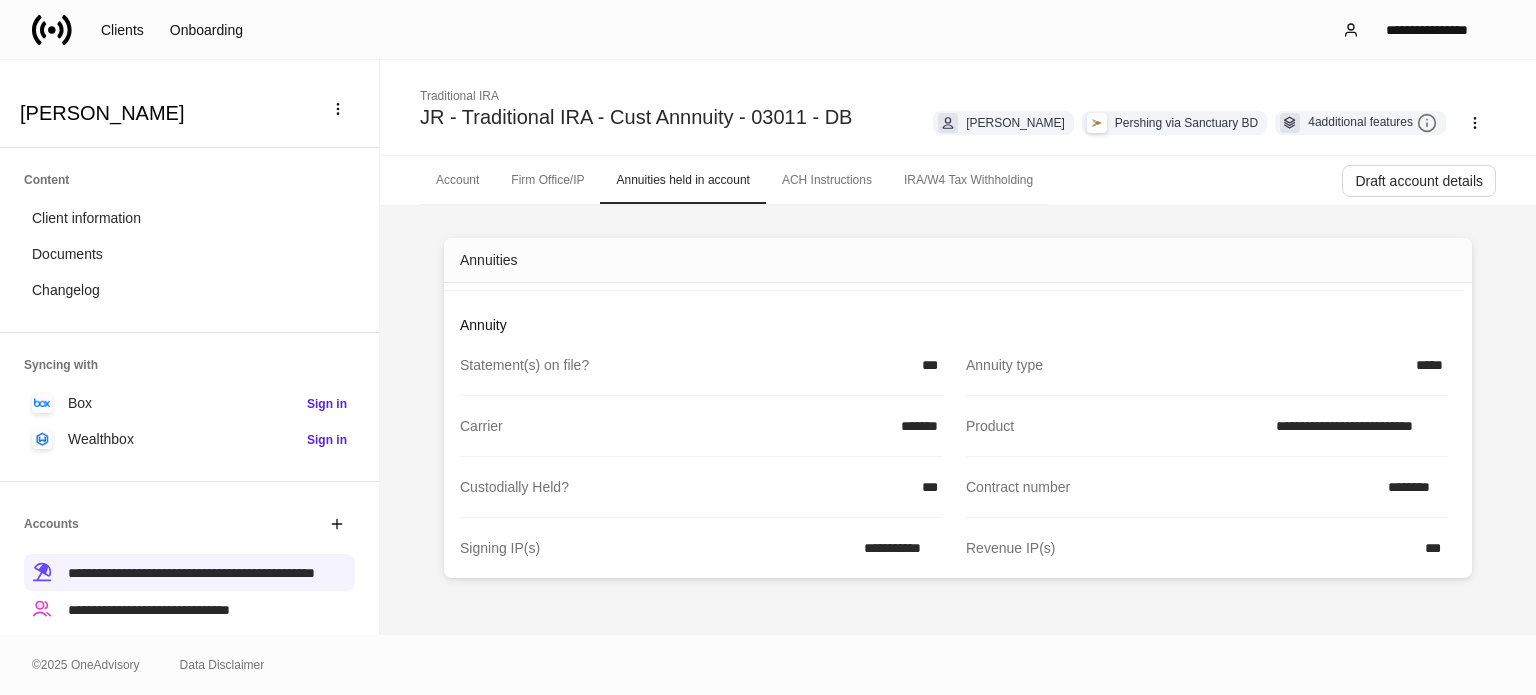 click on "Firm Office/IP" at bounding box center (547, 180) 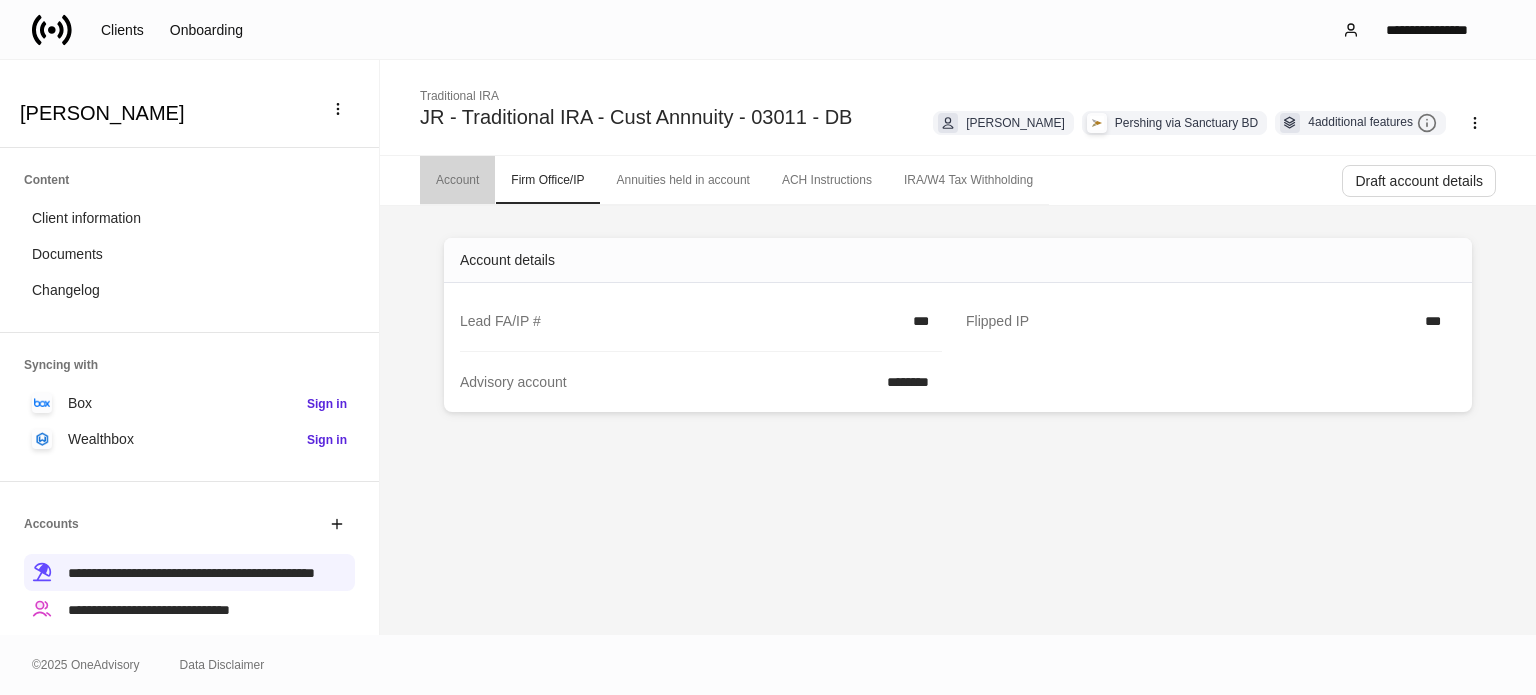 click on "Account" at bounding box center (457, 180) 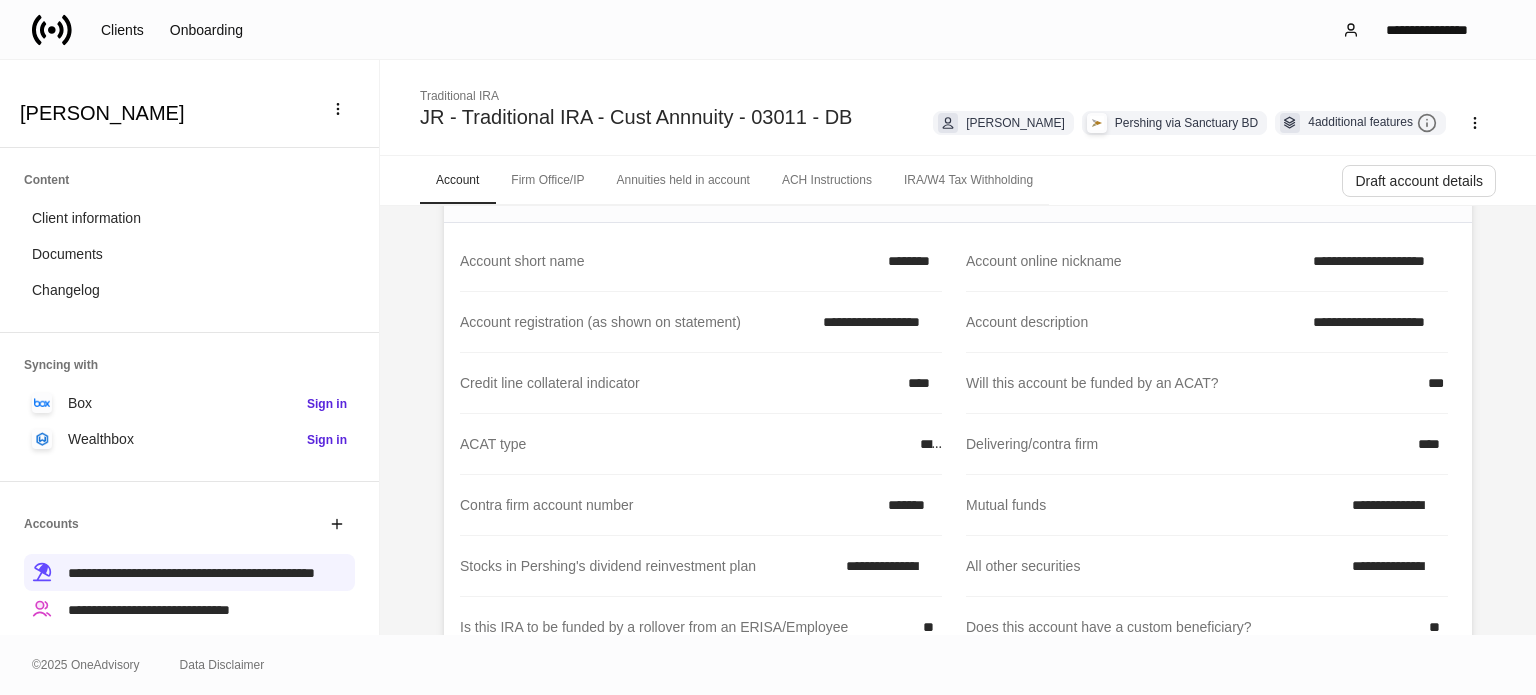 scroll, scrollTop: 0, scrollLeft: 0, axis: both 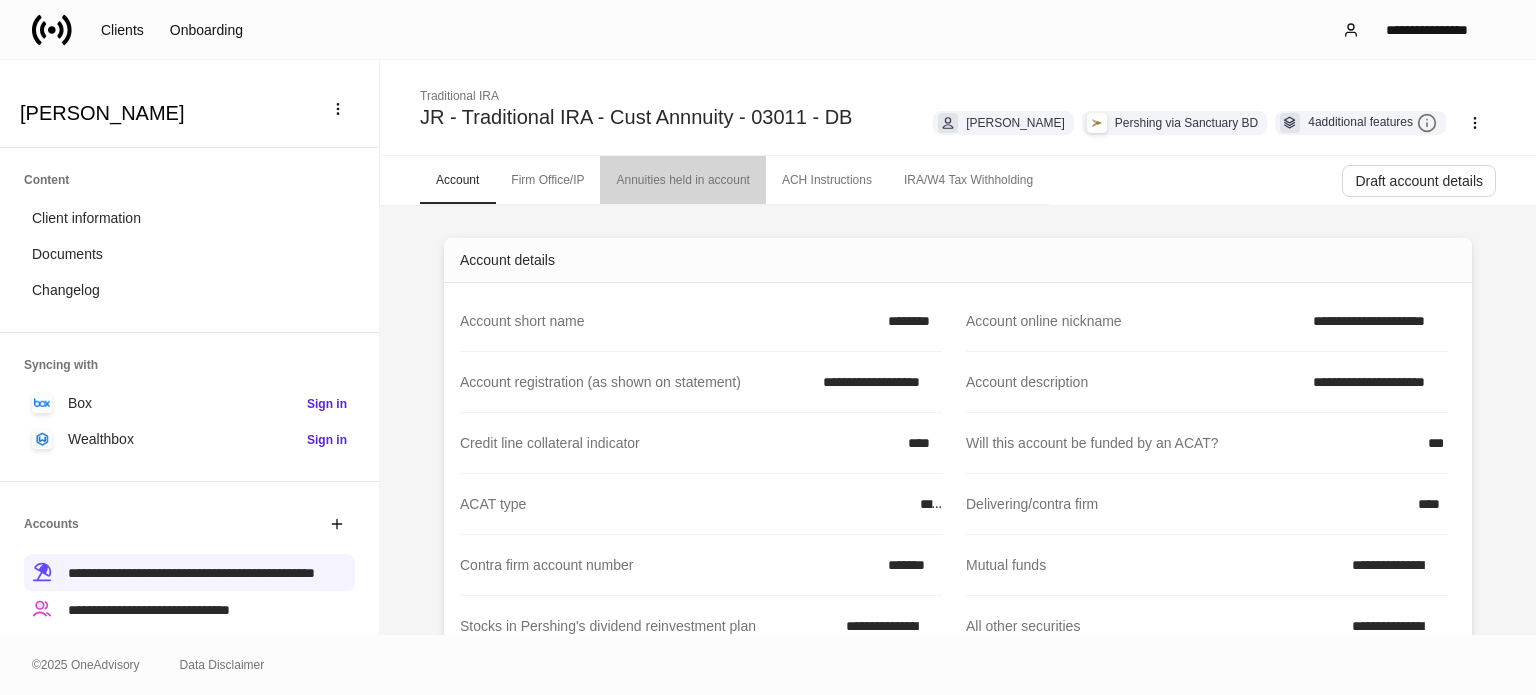 click on "Annuities held in account" at bounding box center (682, 180) 